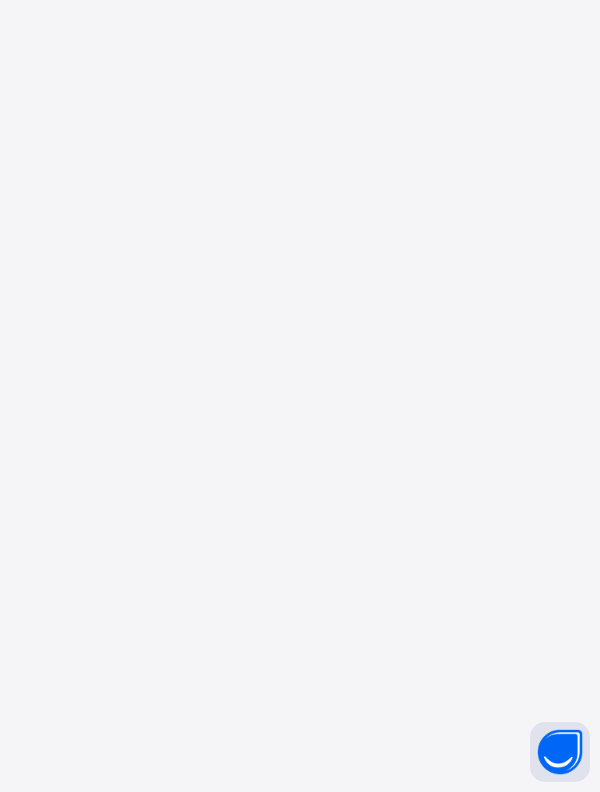 scroll, scrollTop: 0, scrollLeft: 0, axis: both 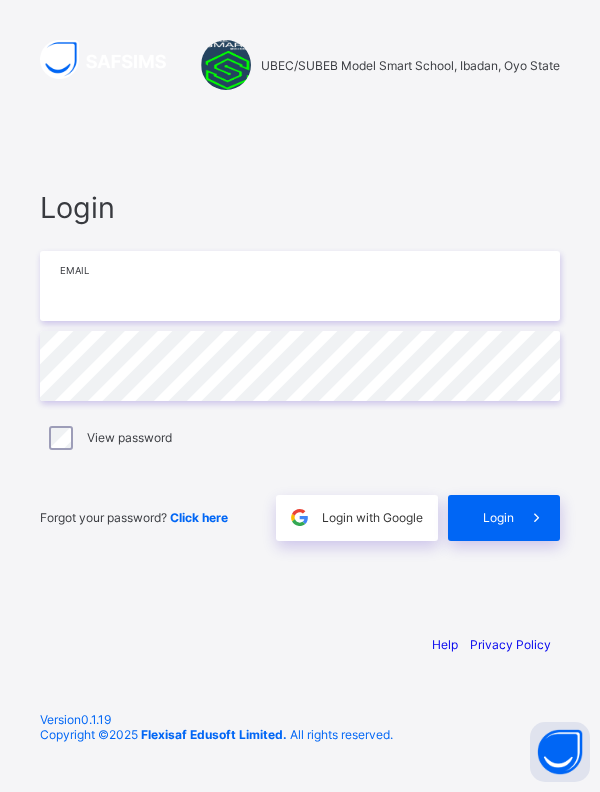 click at bounding box center [300, 286] 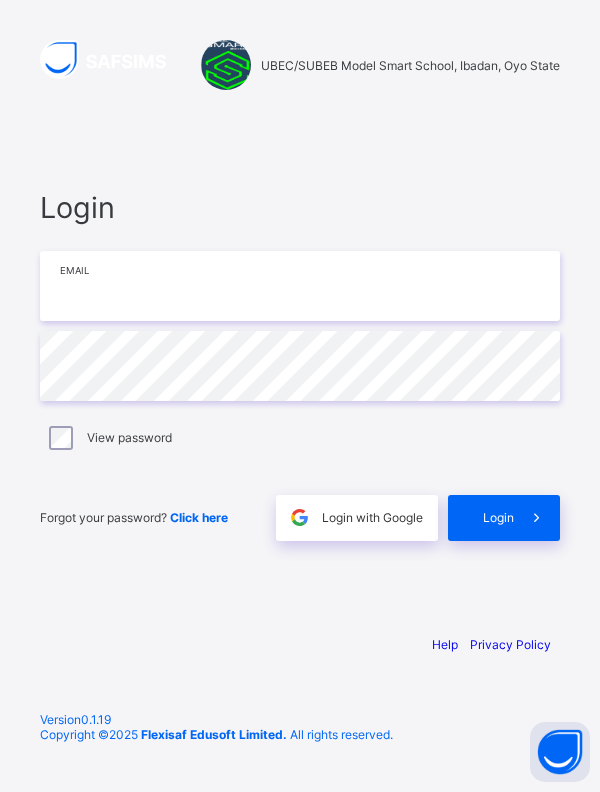 type on "**********" 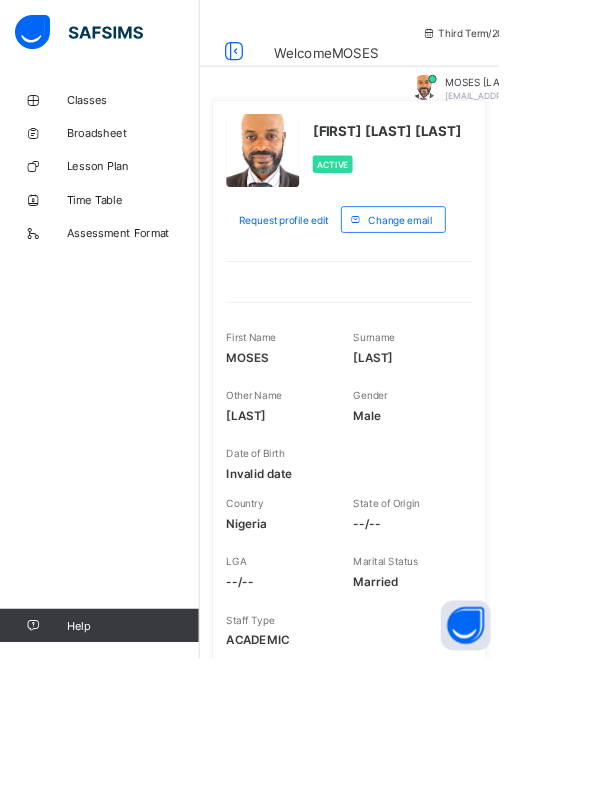 click on "Classes" at bounding box center [160, 120] 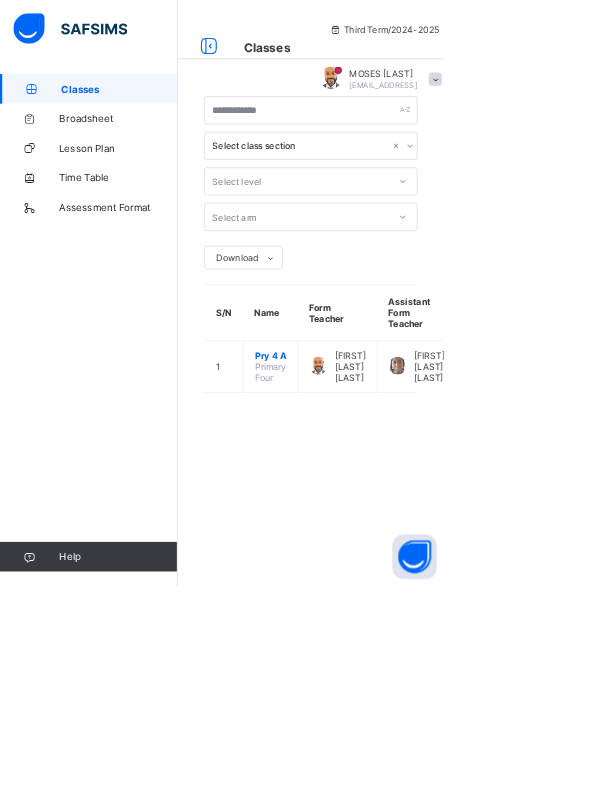 click on "Pry 4   A" at bounding box center [365, 480] 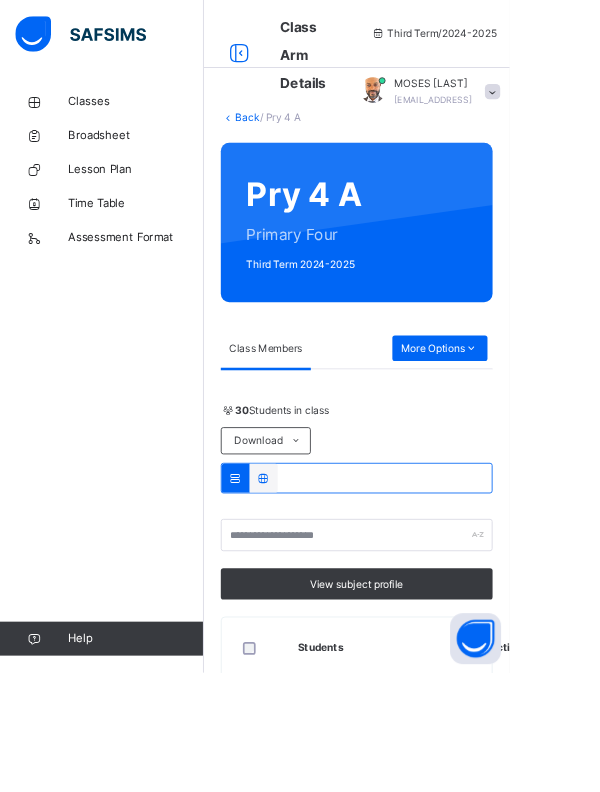 click on "More Options" at bounding box center (518, 410) 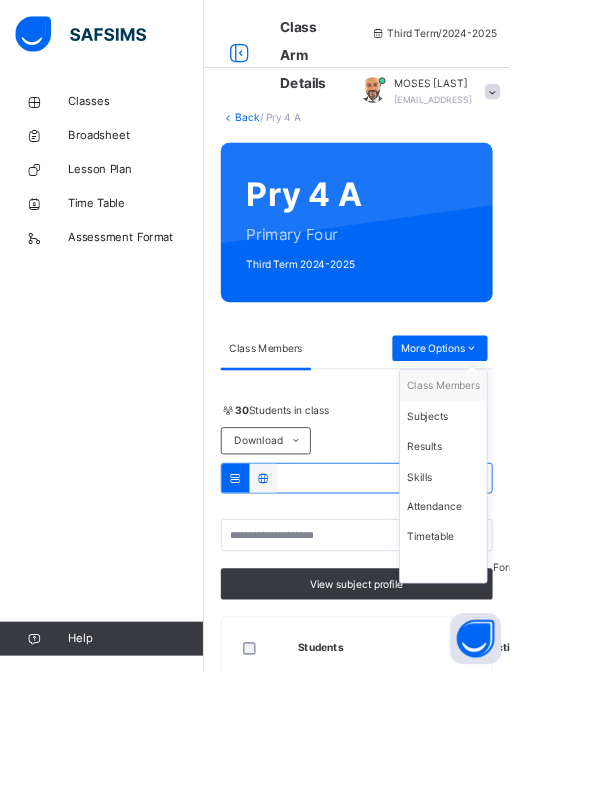 click on "Results" at bounding box center (522, 526) 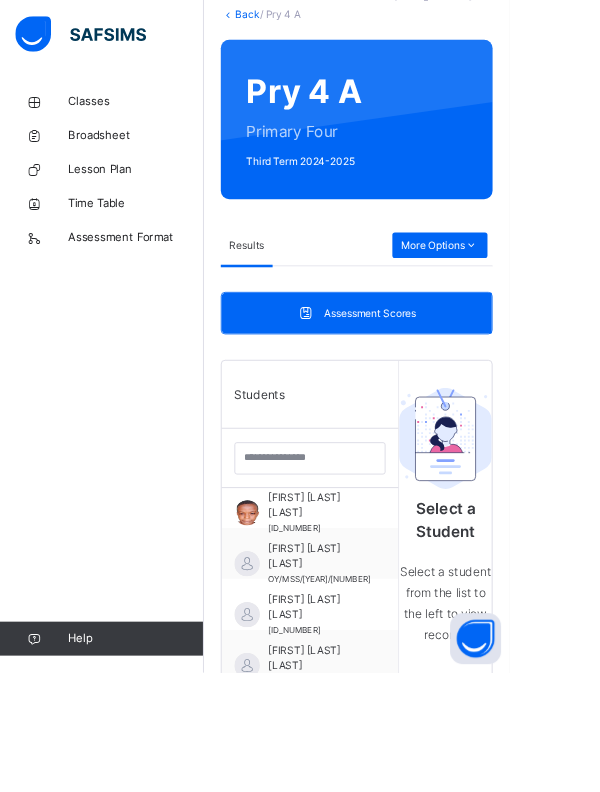 scroll, scrollTop: 0, scrollLeft: 0, axis: both 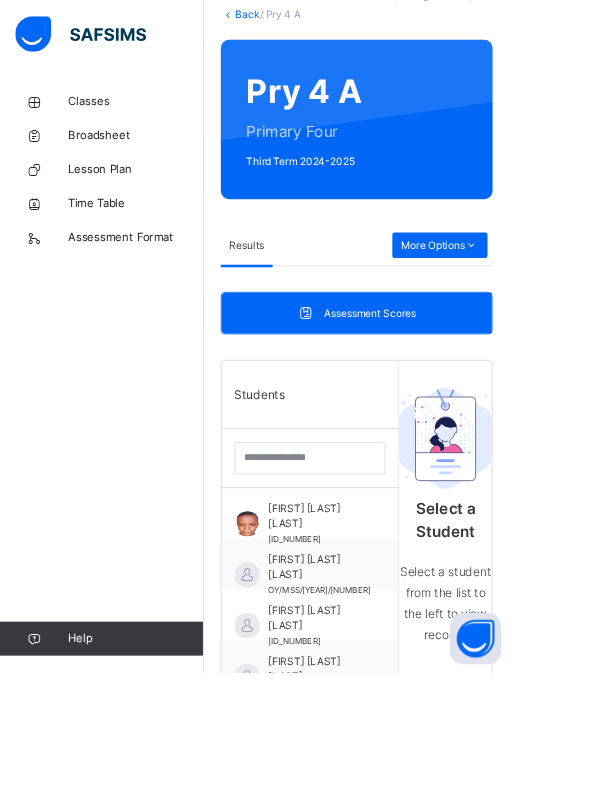click on "[FIRST] [LAST] [LAST]" at bounding box center (376, 668) 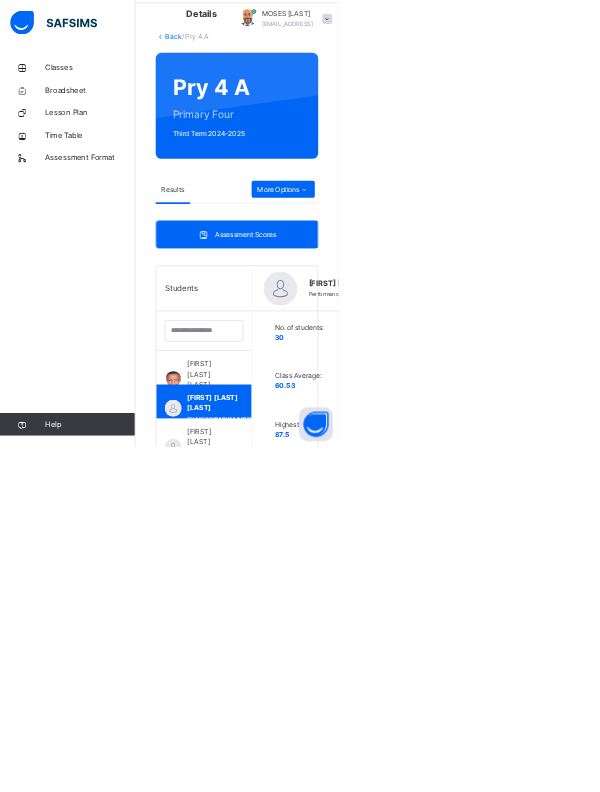 scroll, scrollTop: 0, scrollLeft: 0, axis: both 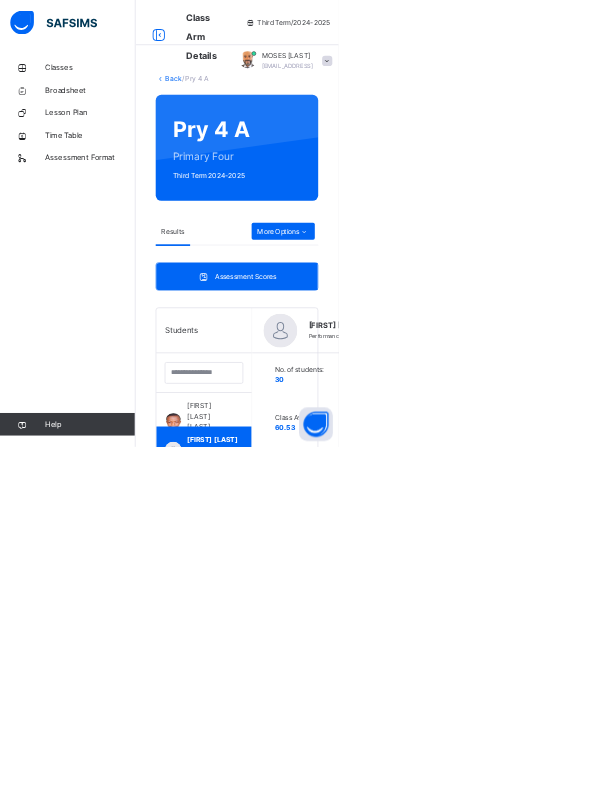click on "More Options" at bounding box center (502, 410) 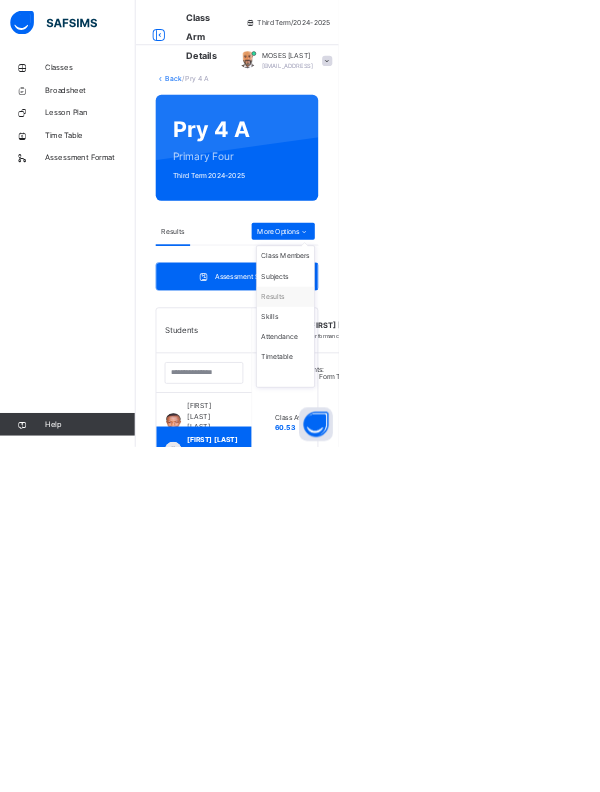 click on "Subjects" at bounding box center (506, 490) 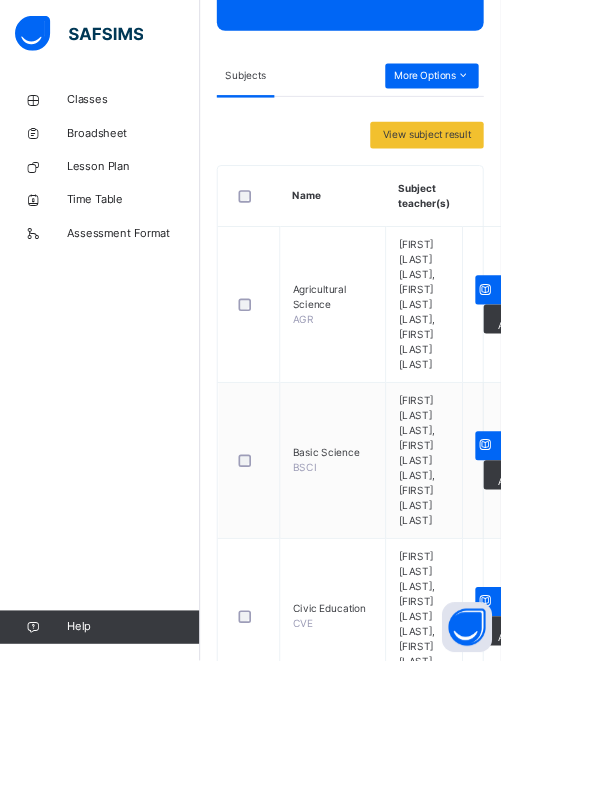 scroll, scrollTop: 813, scrollLeft: 0, axis: vertical 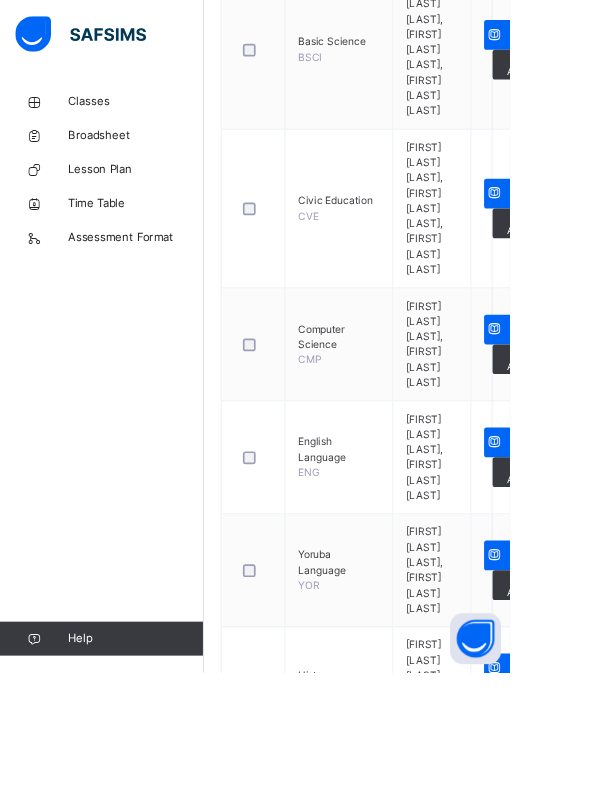 click on "Assess Students" at bounding box center [624, 388] 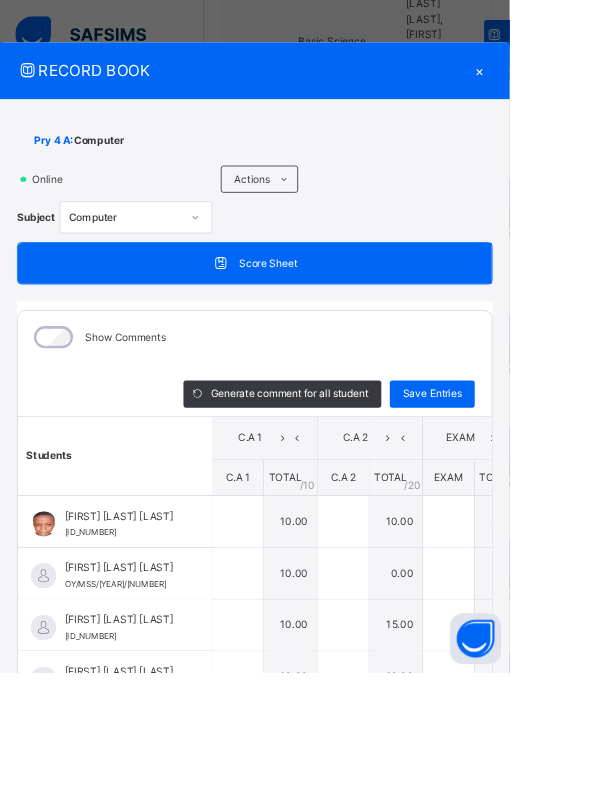 type on "**" 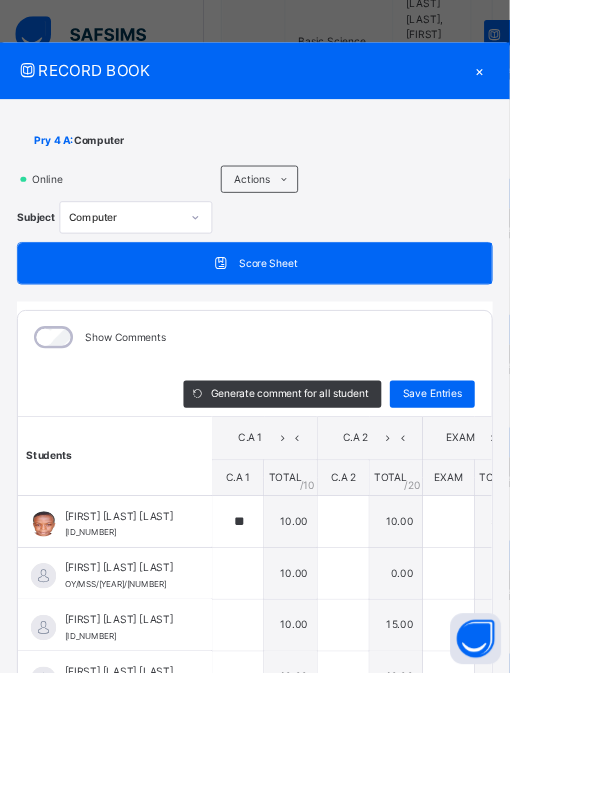 type on "**" 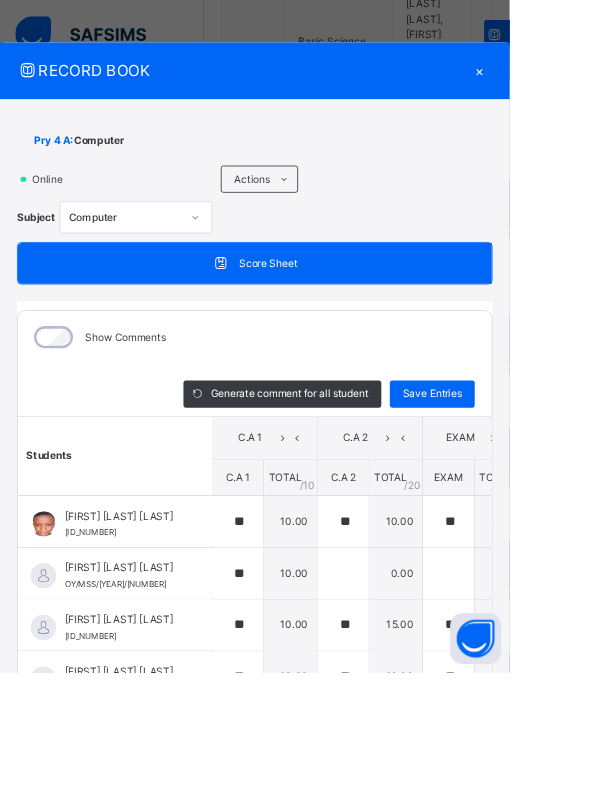 type on "**" 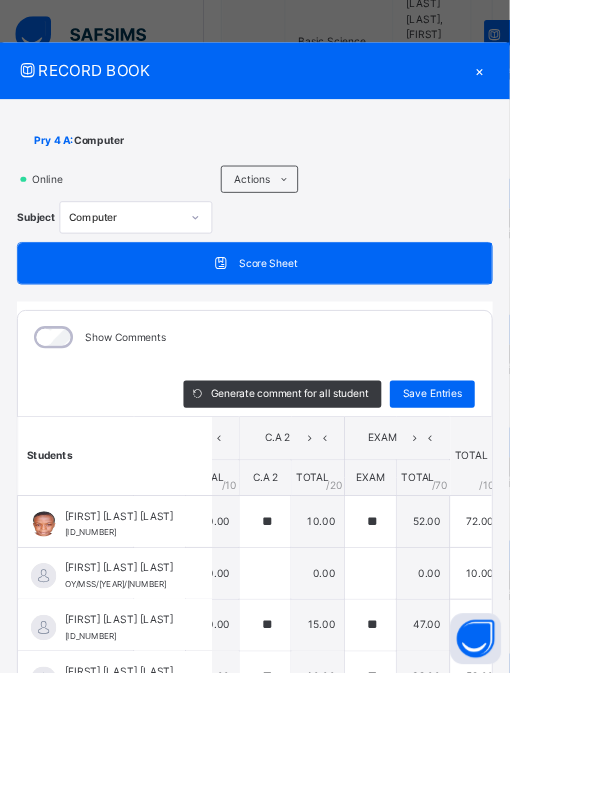 scroll, scrollTop: 0, scrollLeft: 94, axis: horizontal 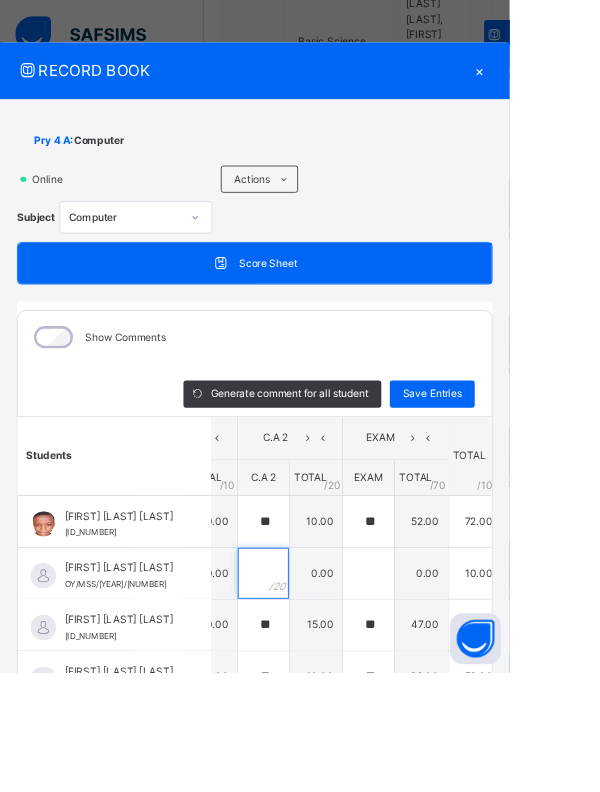 click at bounding box center [310, 675] 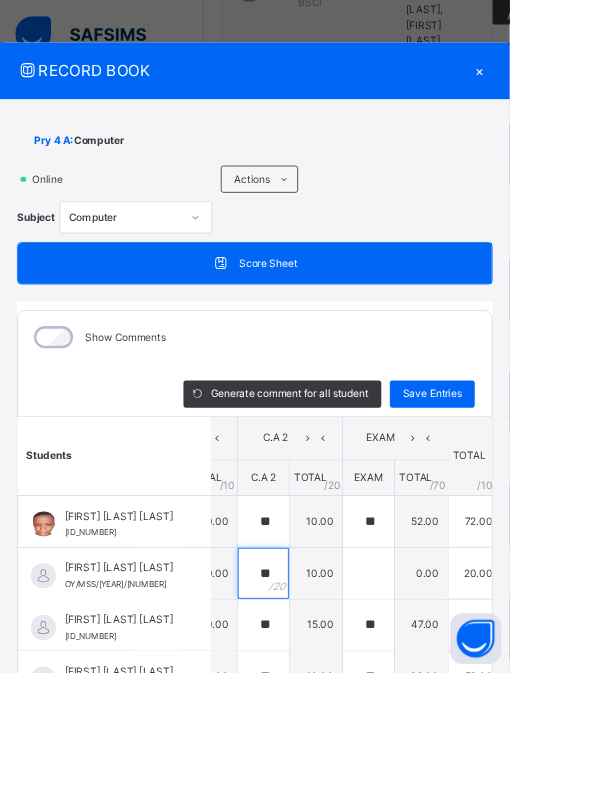 type on "**" 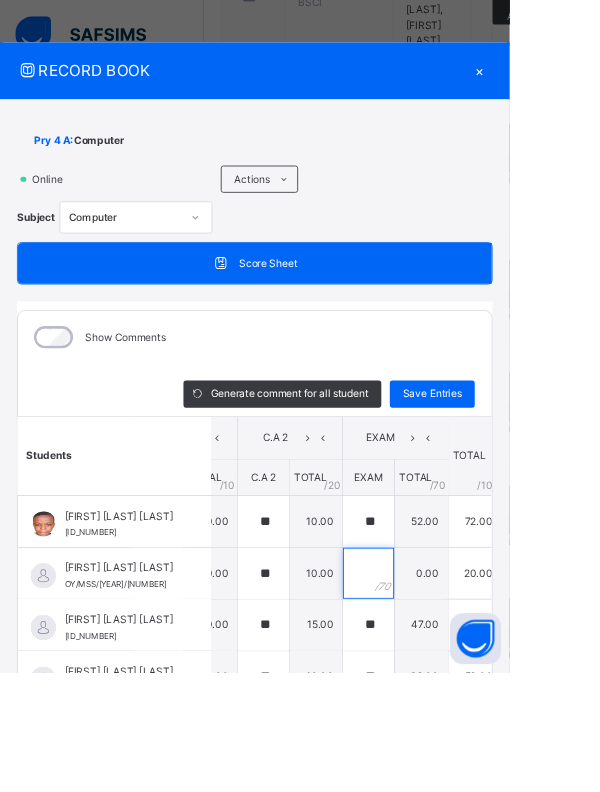 click at bounding box center (434, 675) 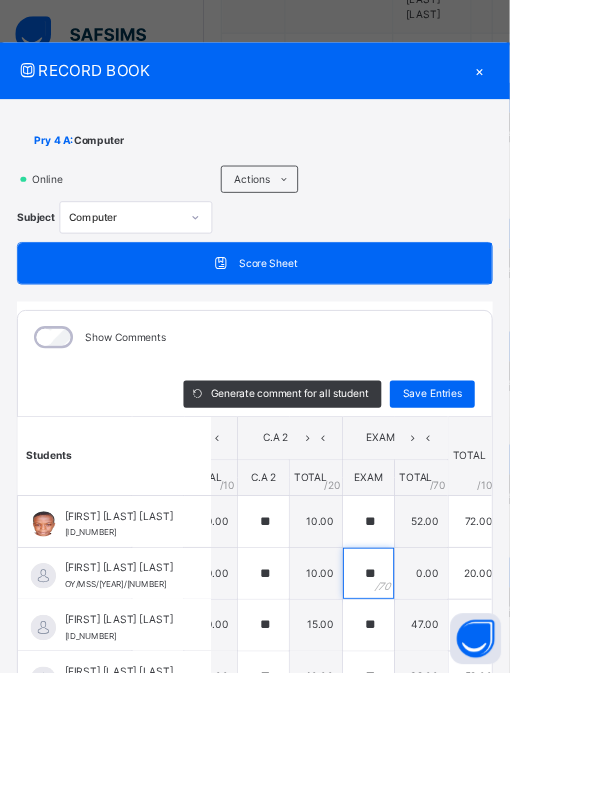 type on "**" 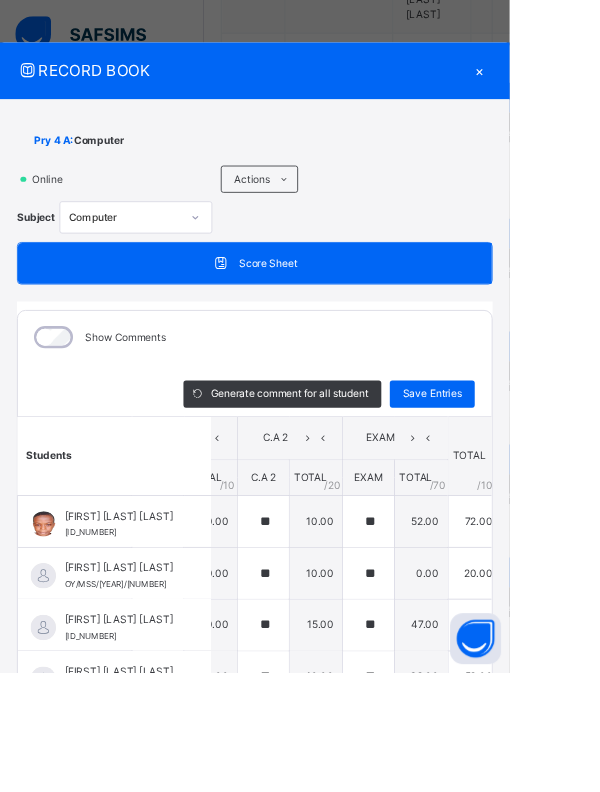 click on "Save Entries" at bounding box center [509, 464] 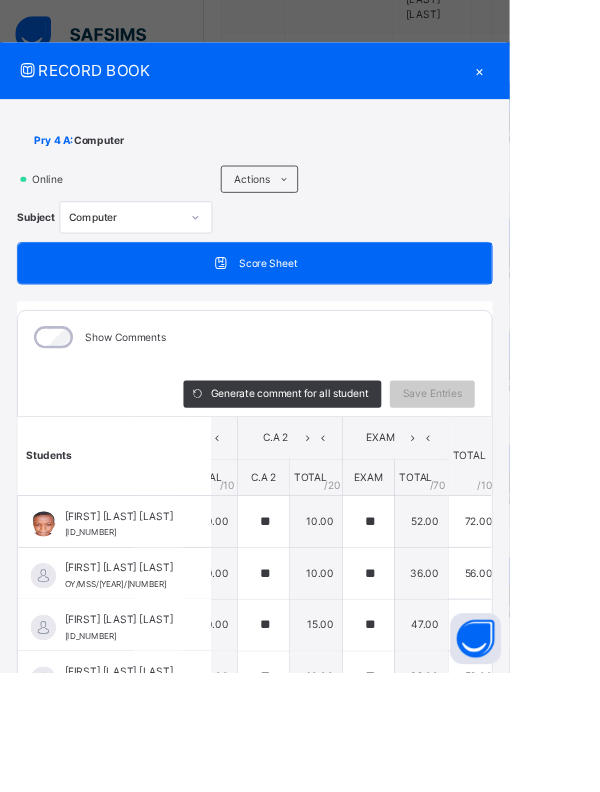 scroll, scrollTop: 138, scrollLeft: 0, axis: vertical 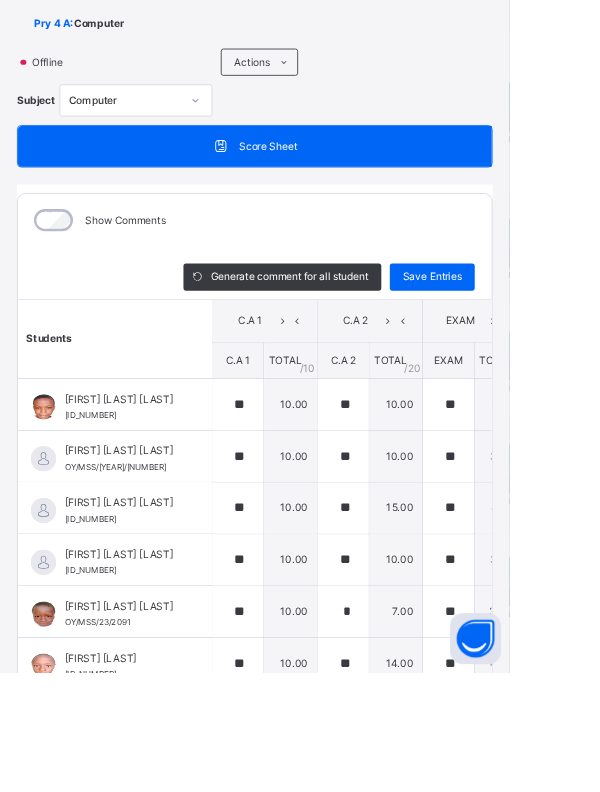 type on "**" 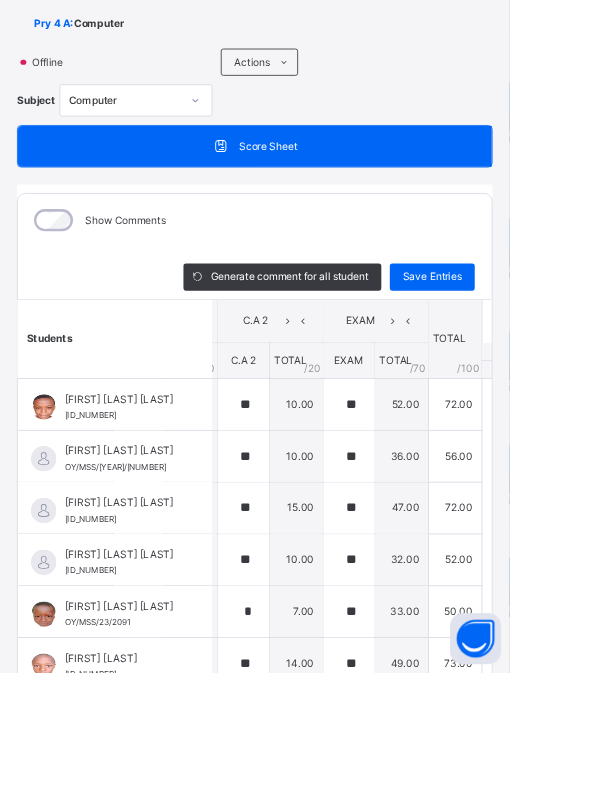 scroll, scrollTop: 0, scrollLeft: 35, axis: horizontal 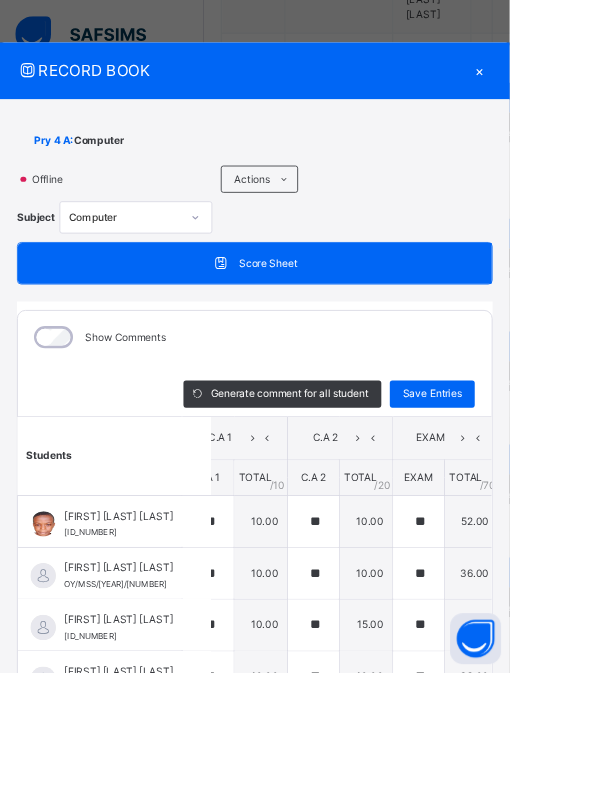 click on "×" at bounding box center (565, 83) 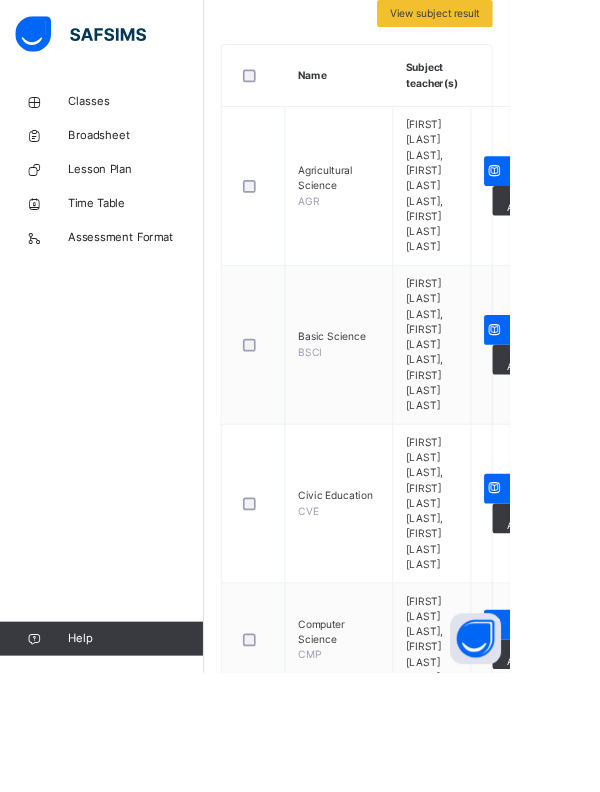 scroll, scrollTop: 568, scrollLeft: 0, axis: vertical 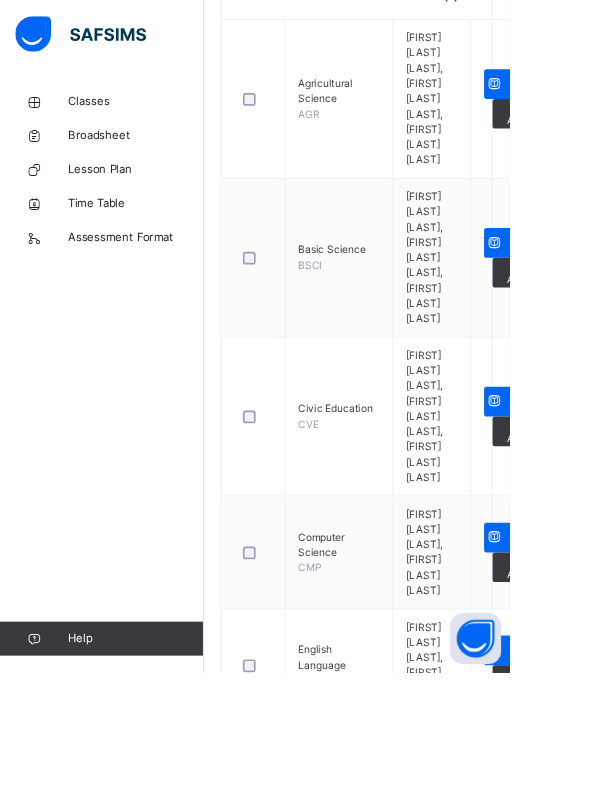 click on "Assess Students" at bounding box center [624, 633] 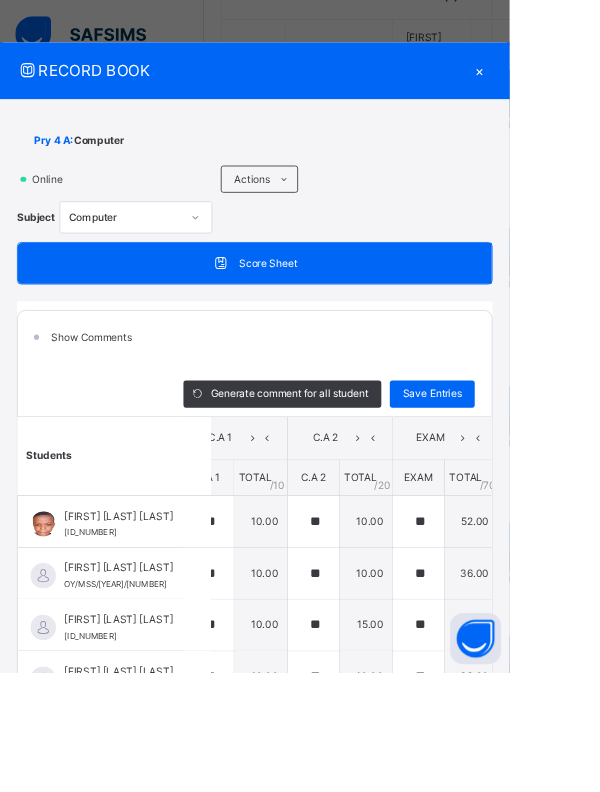 scroll, scrollTop: 758, scrollLeft: 0, axis: vertical 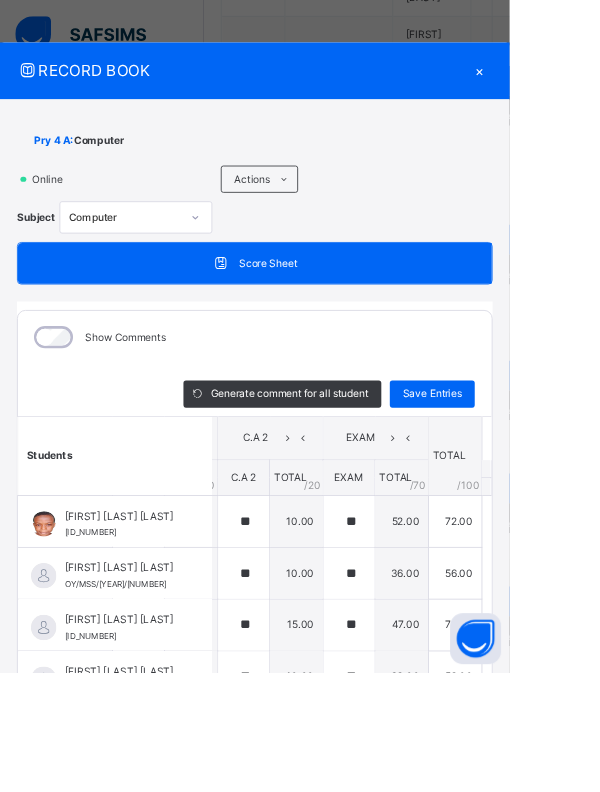 click on "×" at bounding box center [565, 83] 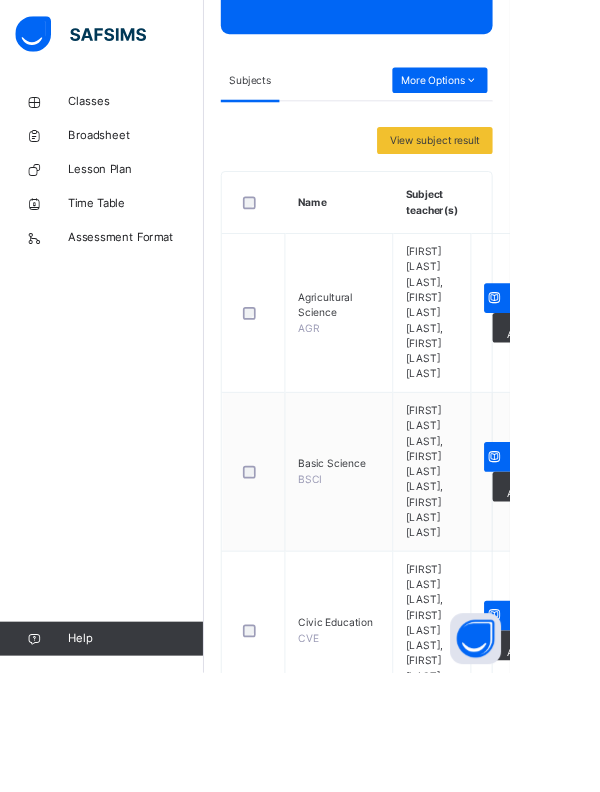 scroll, scrollTop: 311, scrollLeft: 0, axis: vertical 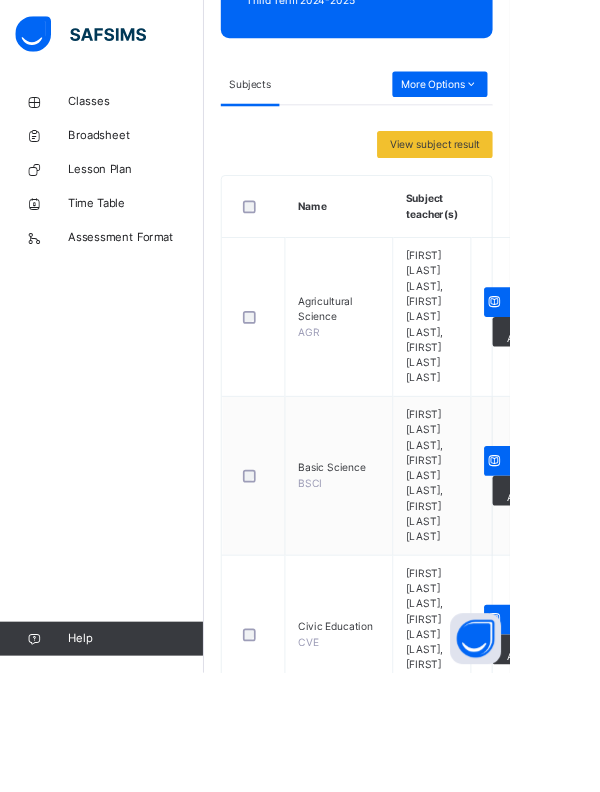 click on "More Options" at bounding box center (518, 99) 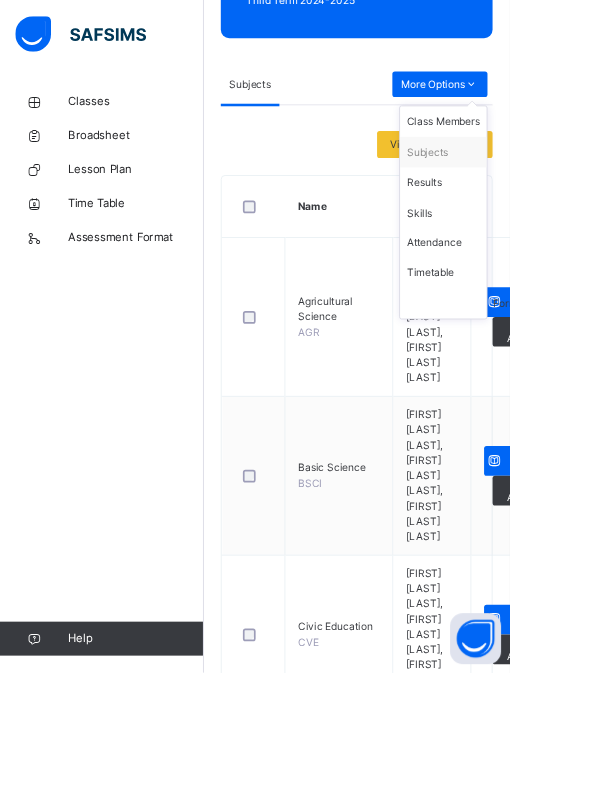scroll, scrollTop: 203, scrollLeft: 0, axis: vertical 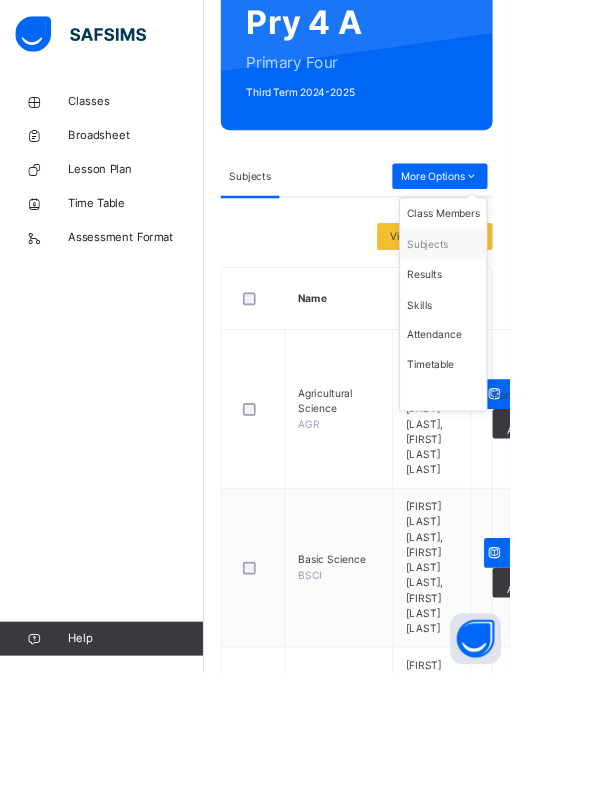 click on "Agricultural Science AGR" at bounding box center (399, 481) 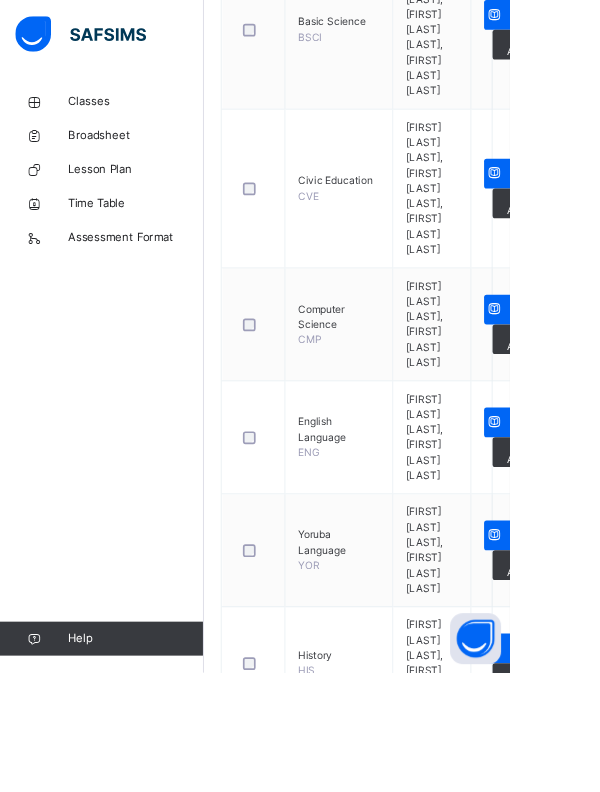 scroll, scrollTop: 917, scrollLeft: 0, axis: vertical 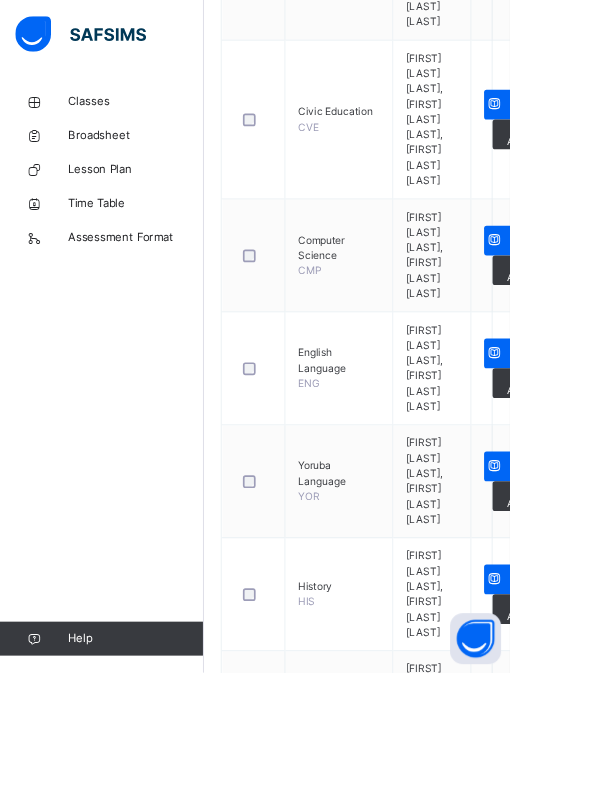 click on "Assess Students" at bounding box center [624, 1003] 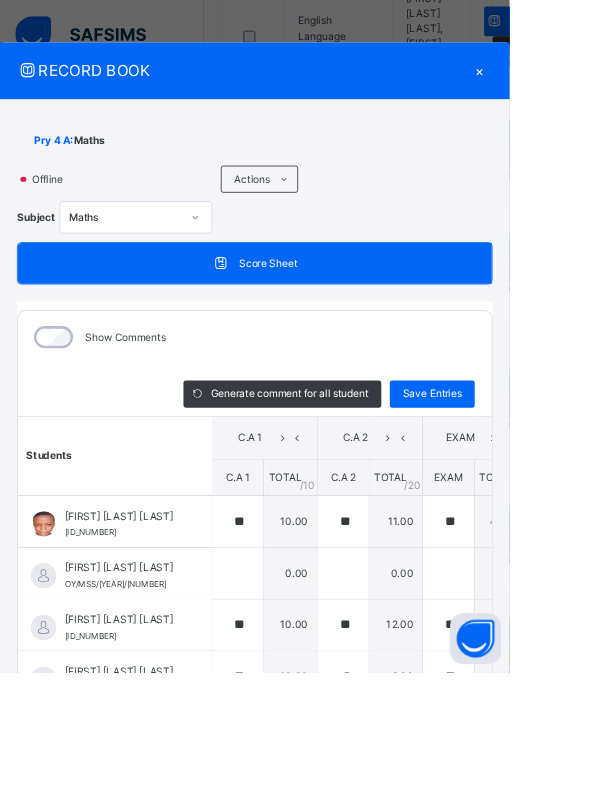 type on "**" 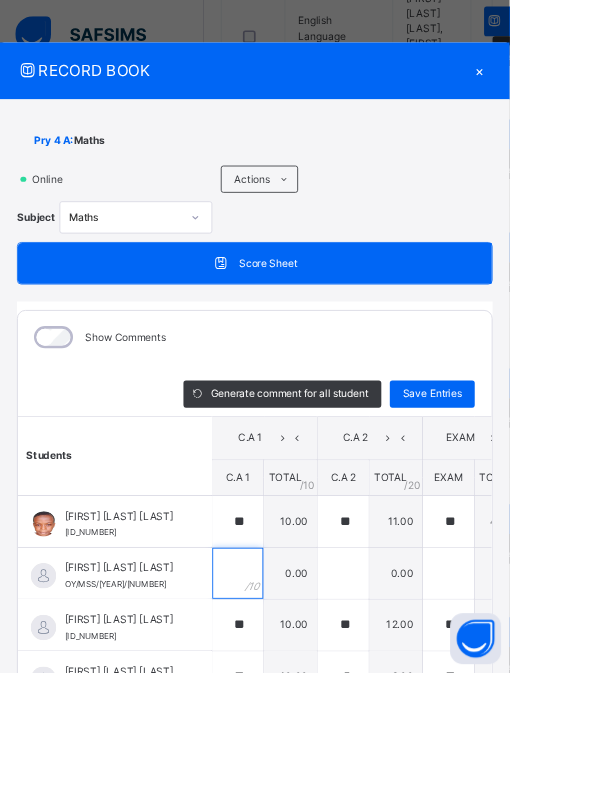 click at bounding box center (280, 675) 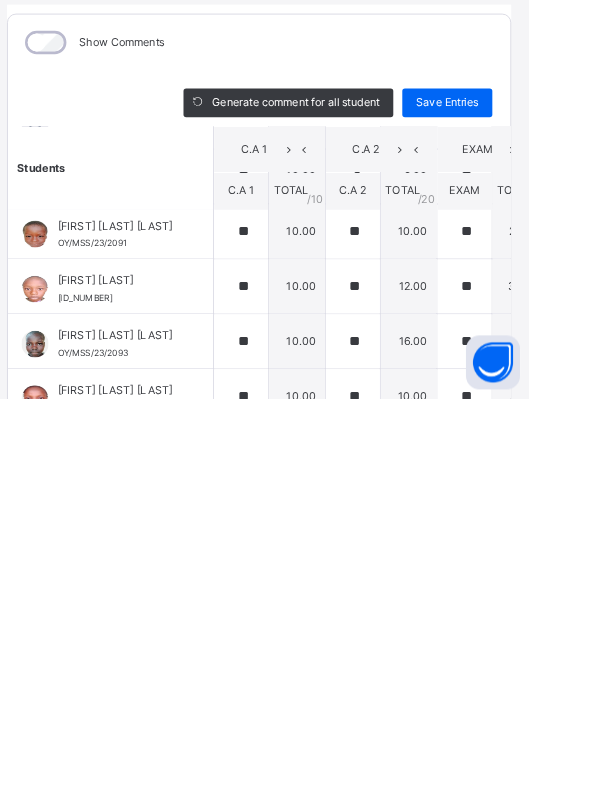 scroll, scrollTop: 247, scrollLeft: 0, axis: vertical 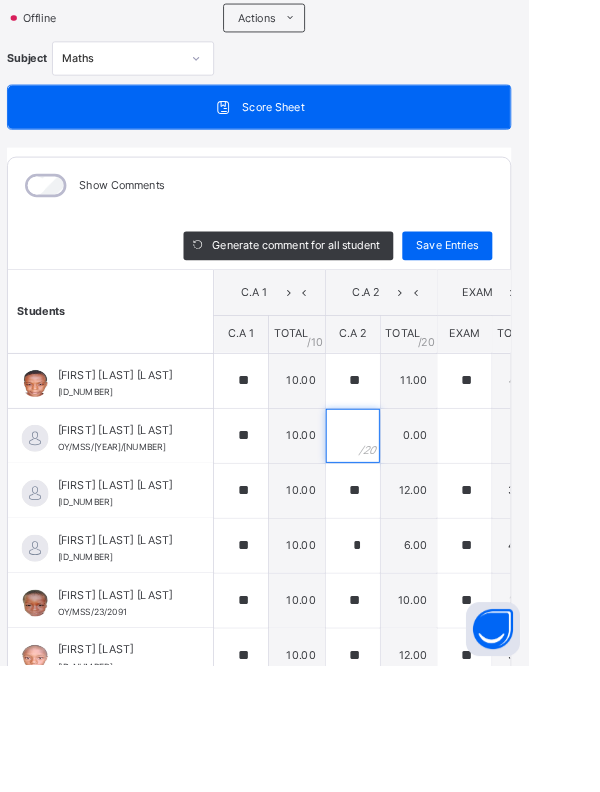 click at bounding box center [404, 537] 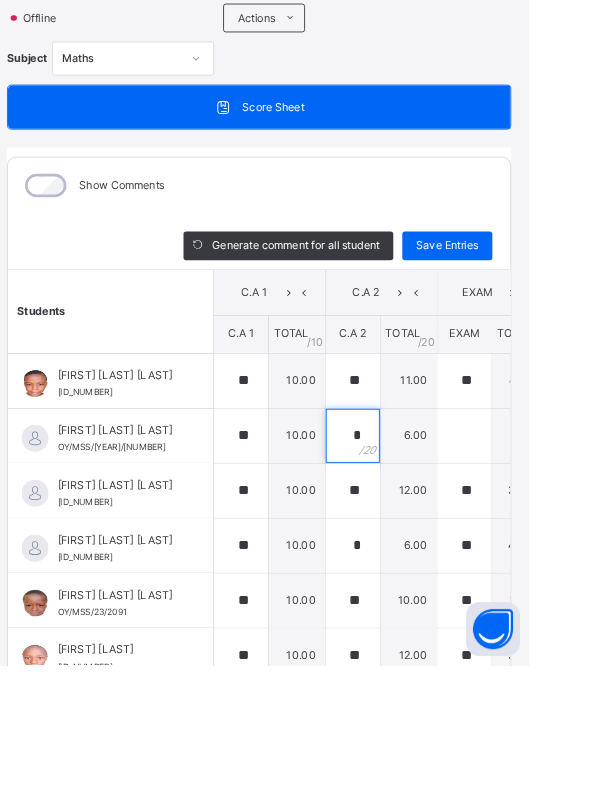 scroll, scrollTop: 1420, scrollLeft: 0, axis: vertical 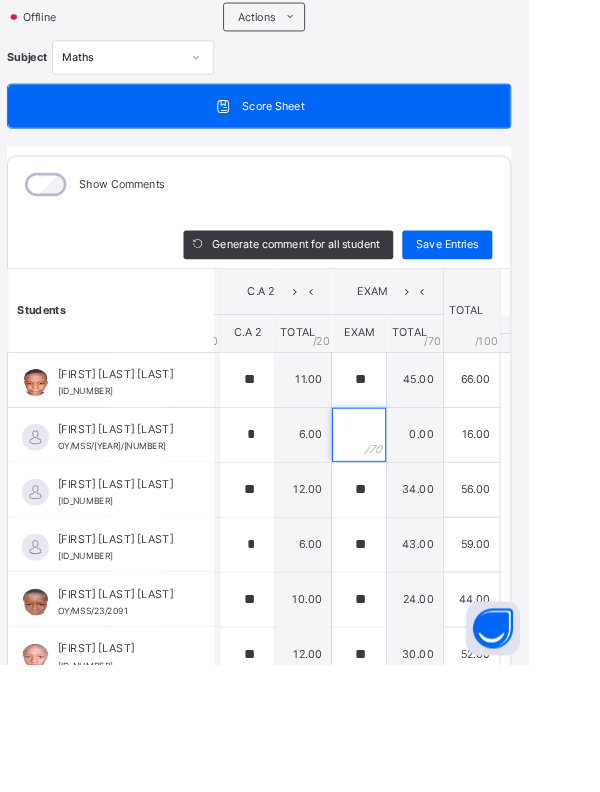 click at bounding box center [411, 537] 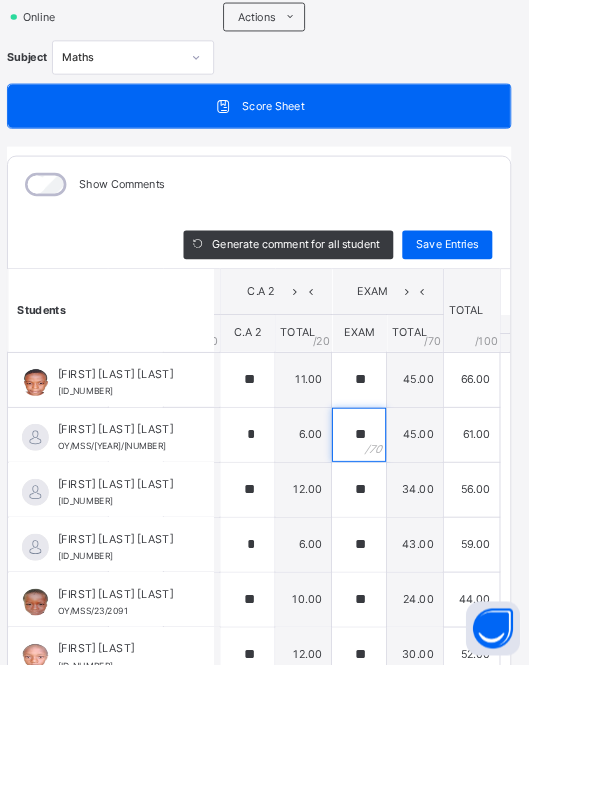 scroll, scrollTop: 0, scrollLeft: 221, axis: horizontal 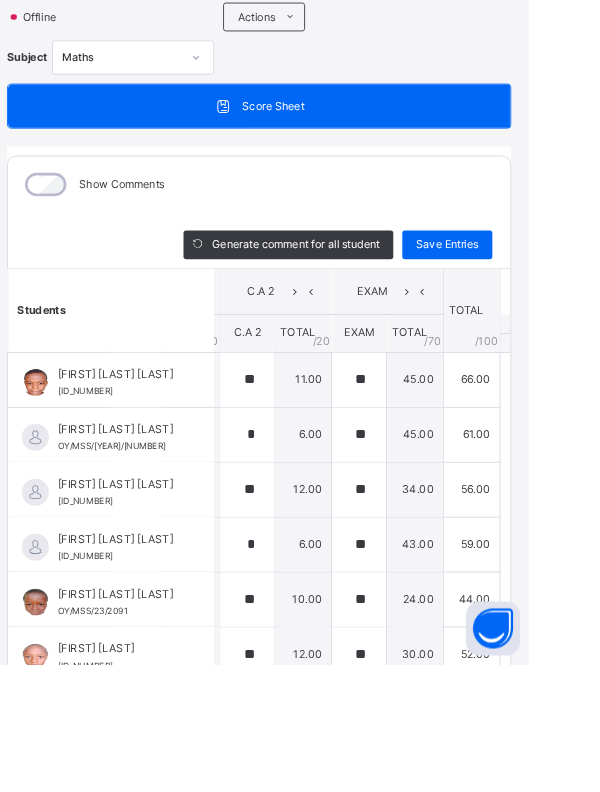 click on "45.00" at bounding box center [473, 536] 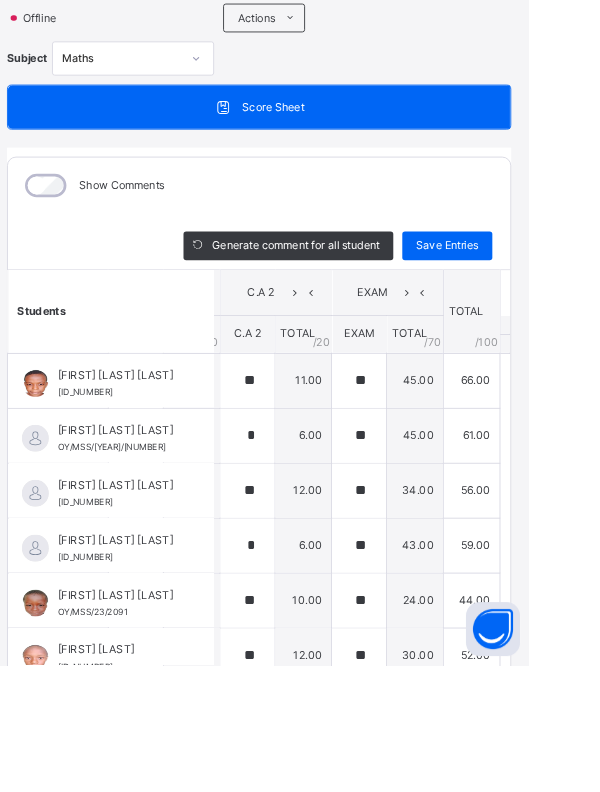 click on "Save Entries" at bounding box center [509, 326] 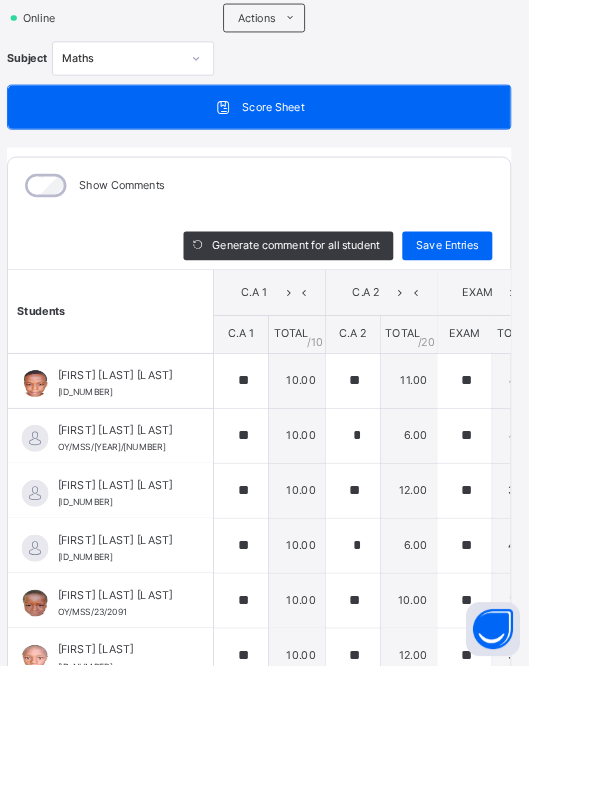 scroll, scrollTop: 0, scrollLeft: 0, axis: both 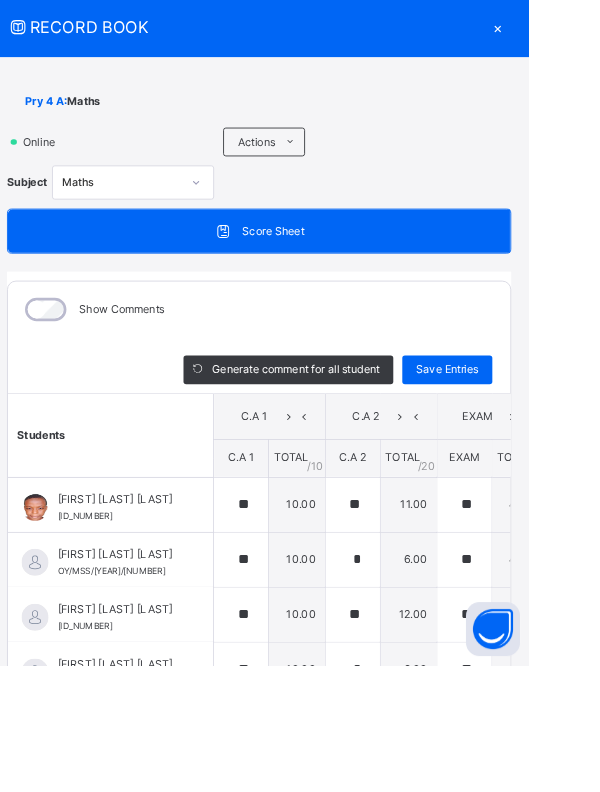 click on "×" at bounding box center (565, 83) 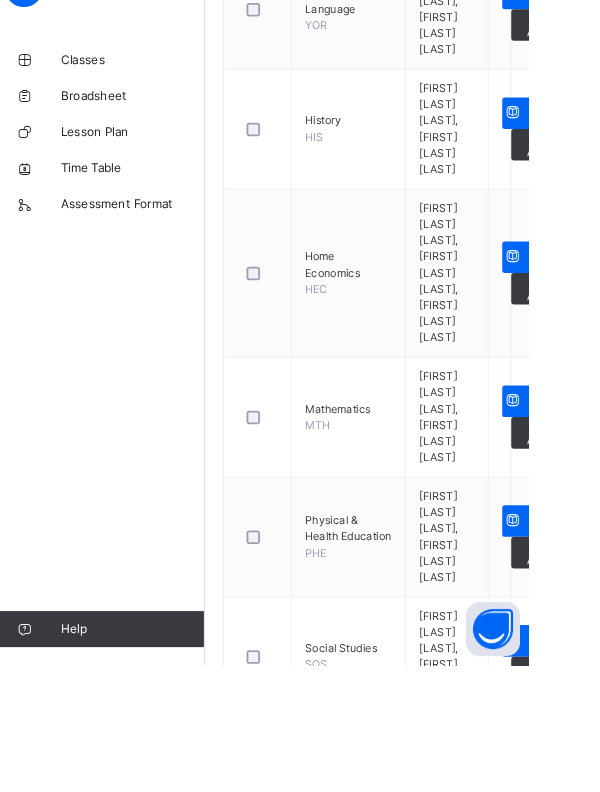 click on "Assess Students" at bounding box center (624, 500) 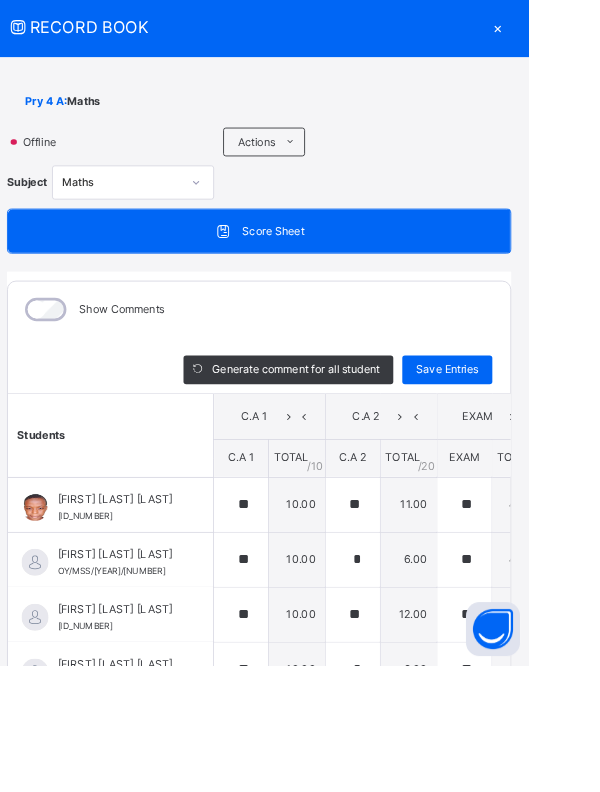 scroll, scrollTop: 0, scrollLeft: 221, axis: horizontal 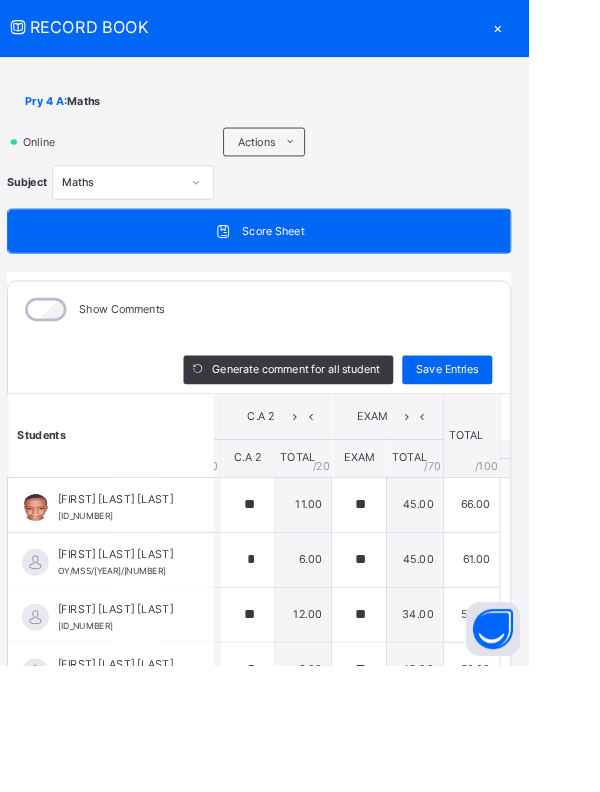 click on "×" at bounding box center [565, 83] 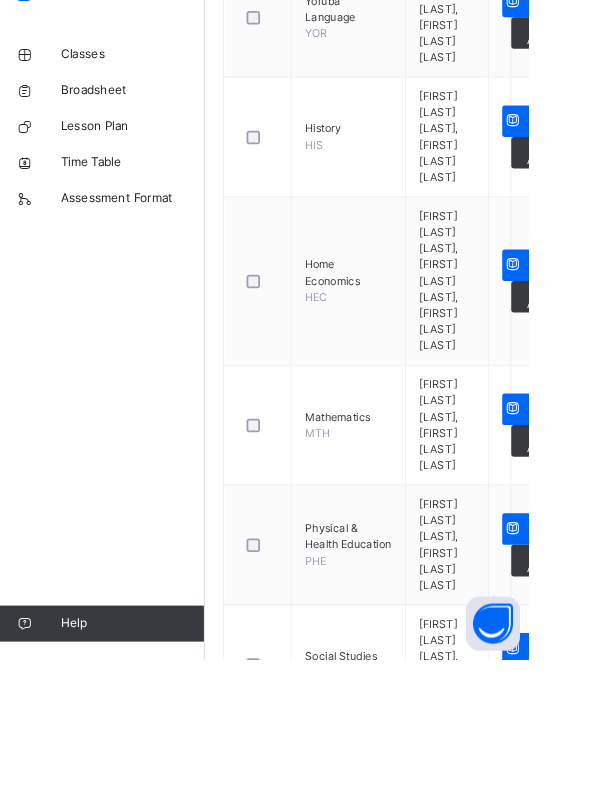 scroll, scrollTop: 1406, scrollLeft: 0, axis: vertical 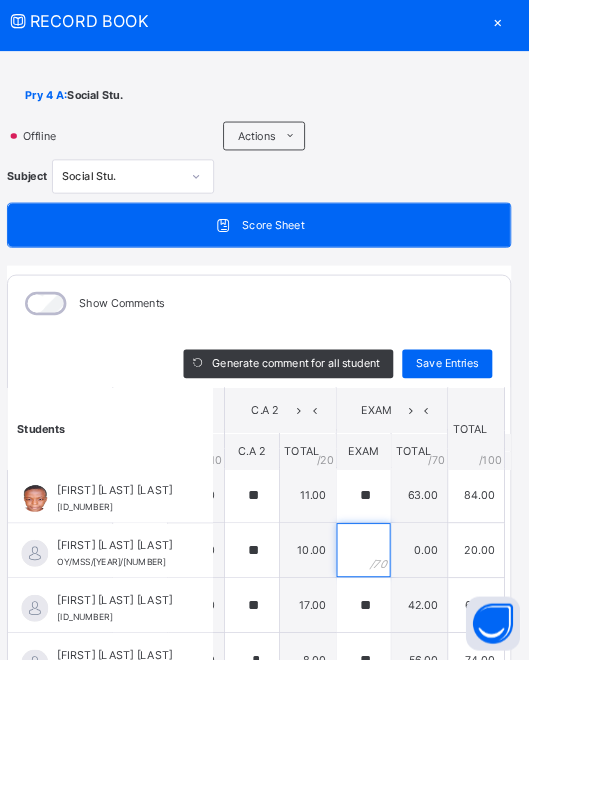 click at bounding box center (416, 671) 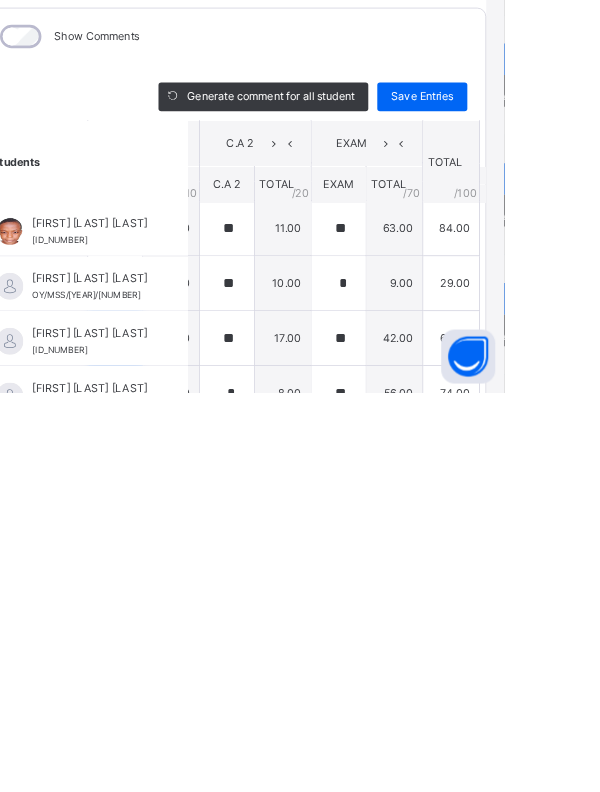 scroll, scrollTop: 1498, scrollLeft: 0, axis: vertical 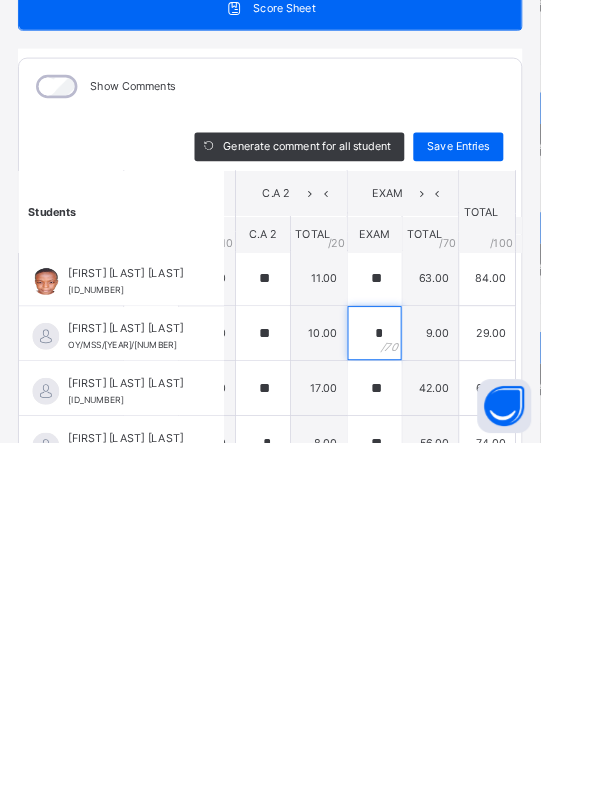 click on "*" at bounding box center [416, 671] 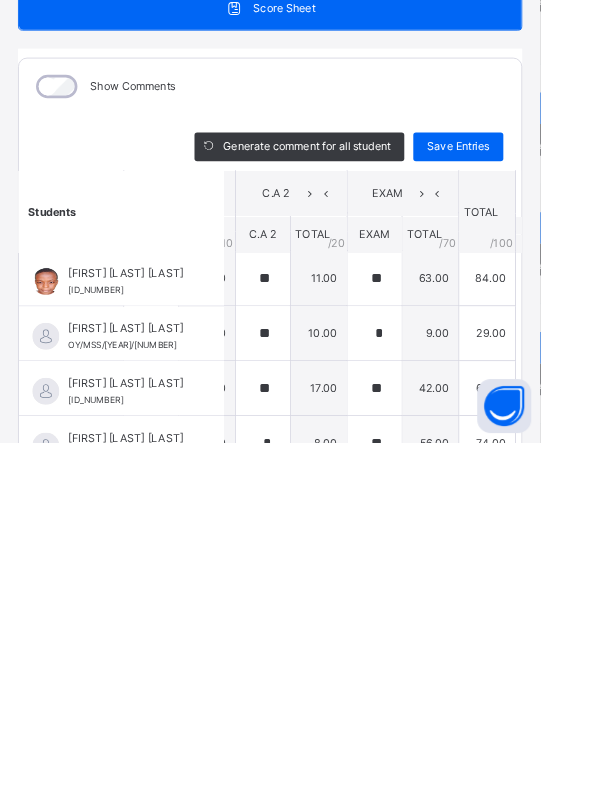 click on "*" at bounding box center [416, 671] 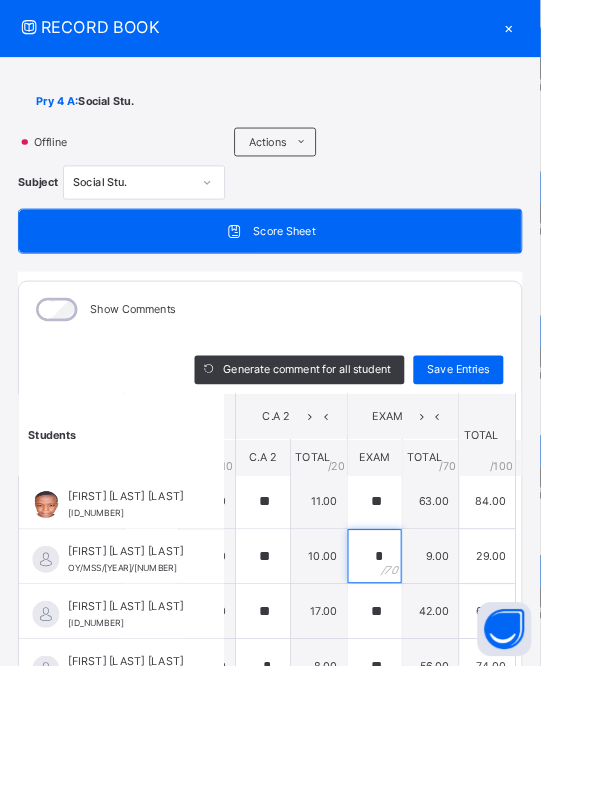 click on "*" at bounding box center [416, 671] 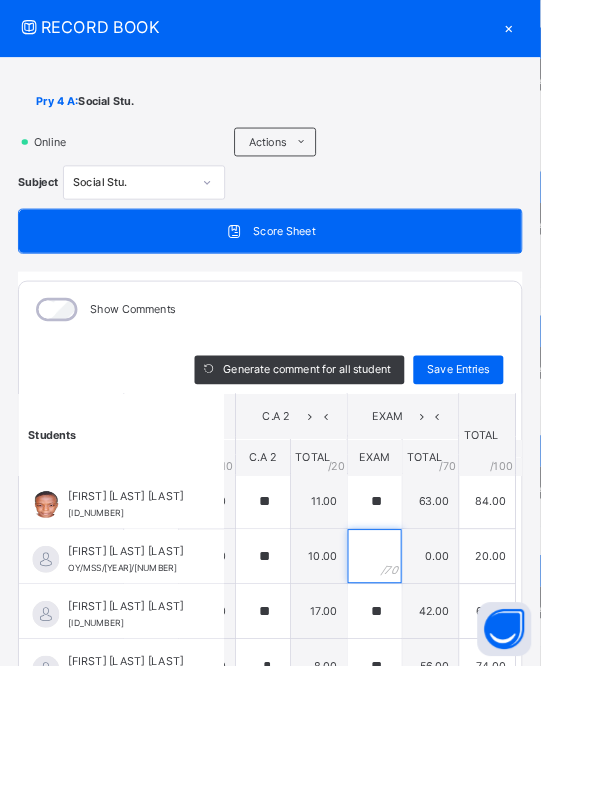 scroll, scrollTop: 1519, scrollLeft: 0, axis: vertical 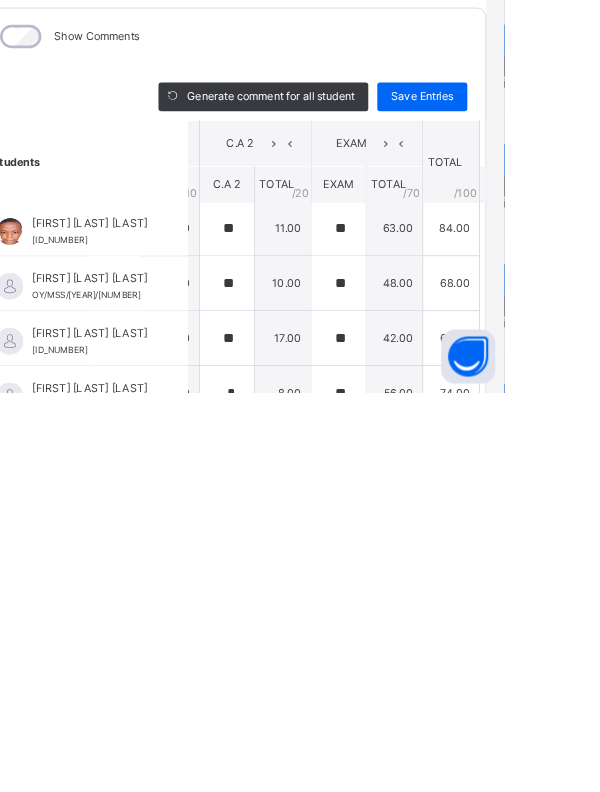click on "10.00" at bounding box center [354, 670] 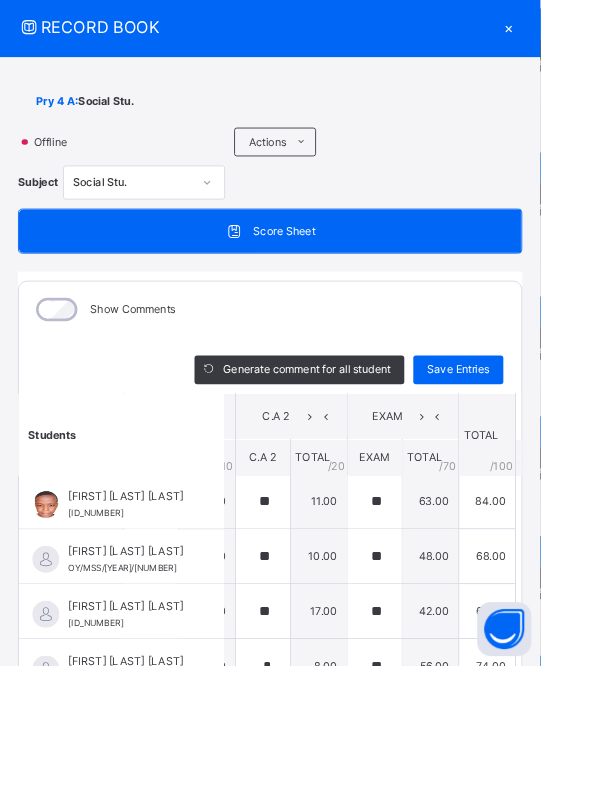 click on "Save Entries" at bounding box center (509, 464) 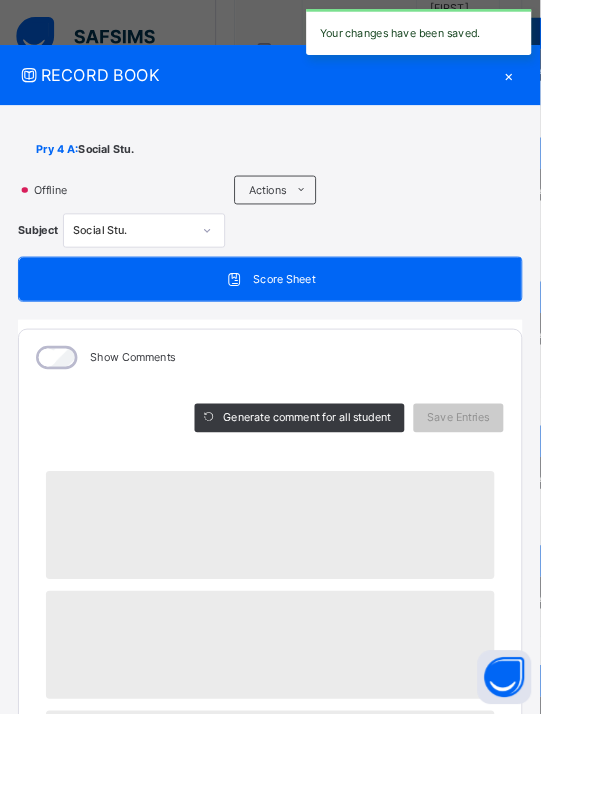 scroll, scrollTop: 1342, scrollLeft: 0, axis: vertical 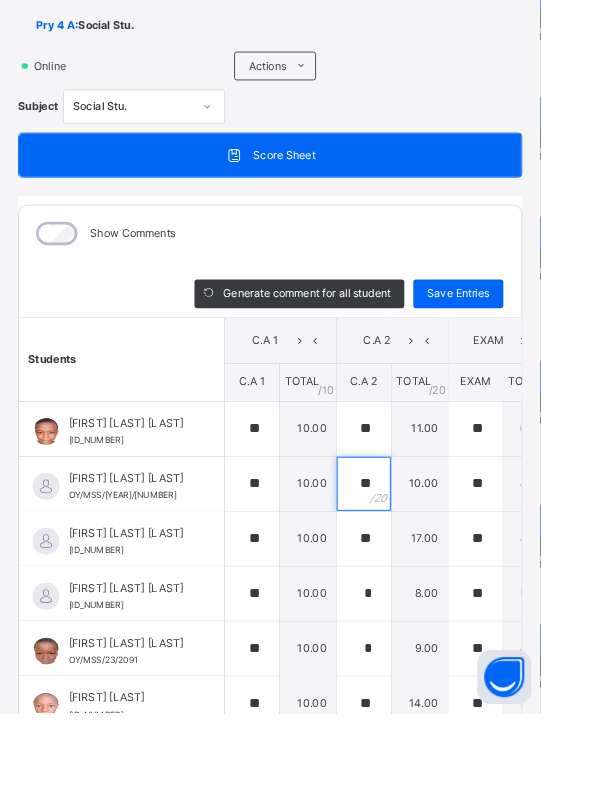 click on "**" at bounding box center (404, 537) 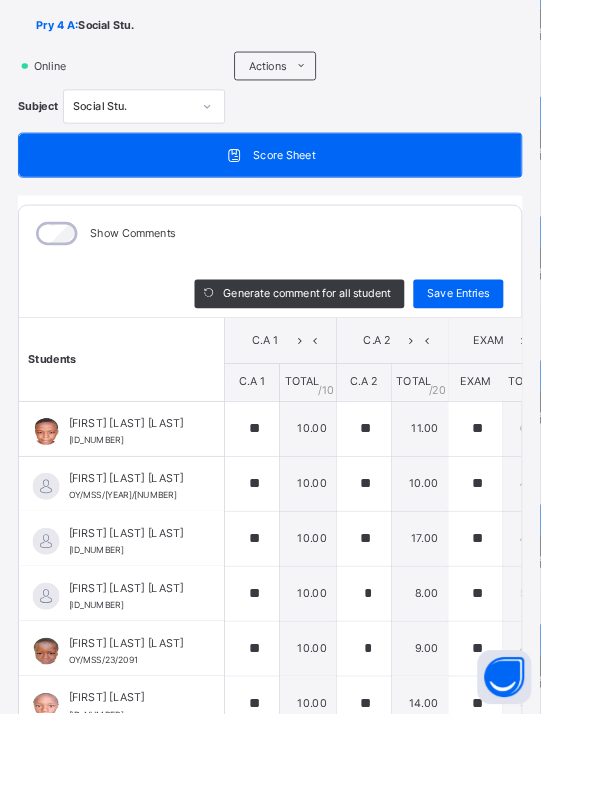click on "**" at bounding box center [404, 537] 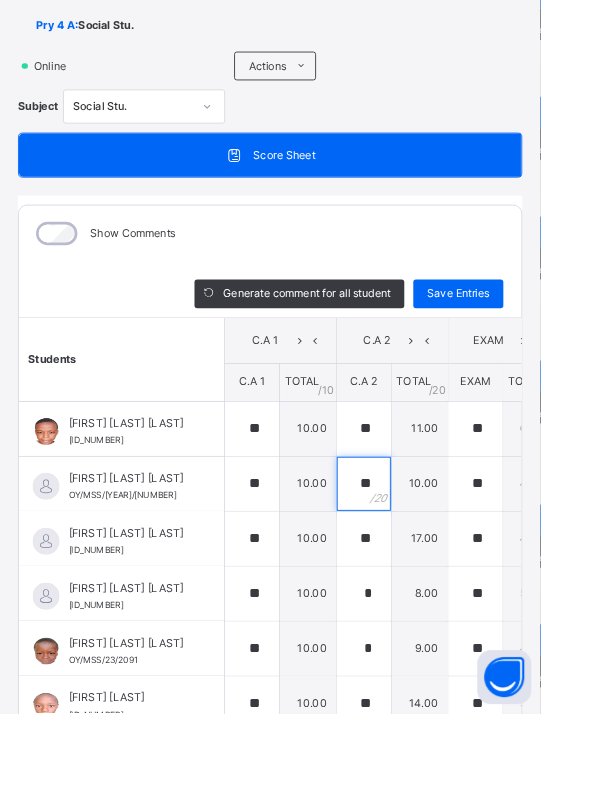 click on "**" at bounding box center (404, 537) 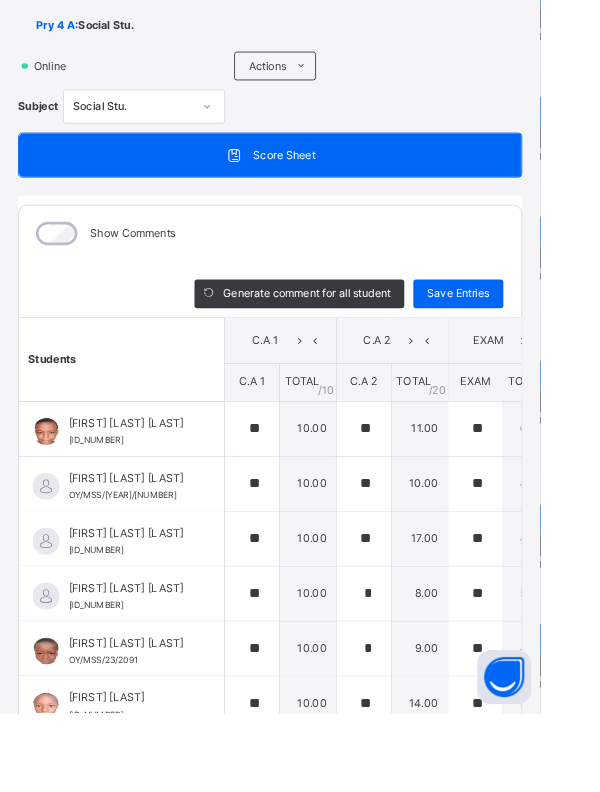 click on "**" at bounding box center [404, 537] 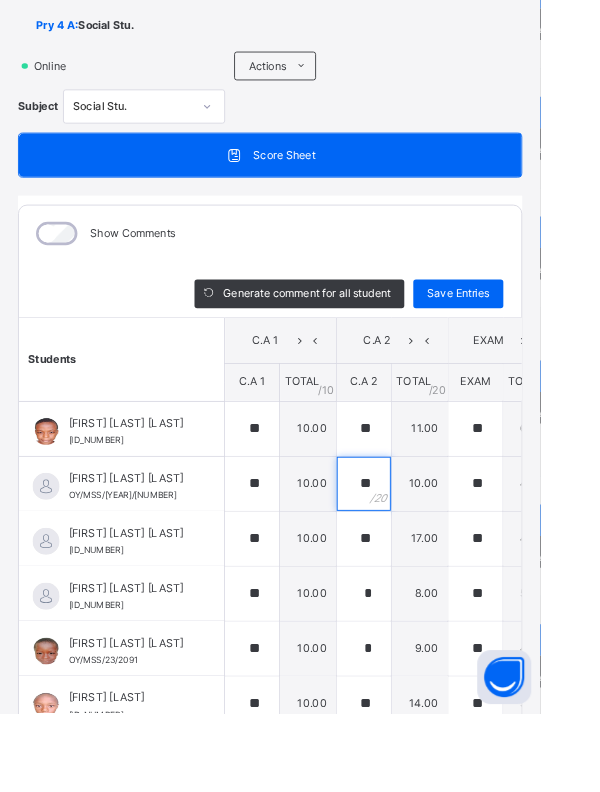 click on "**" at bounding box center (404, 537) 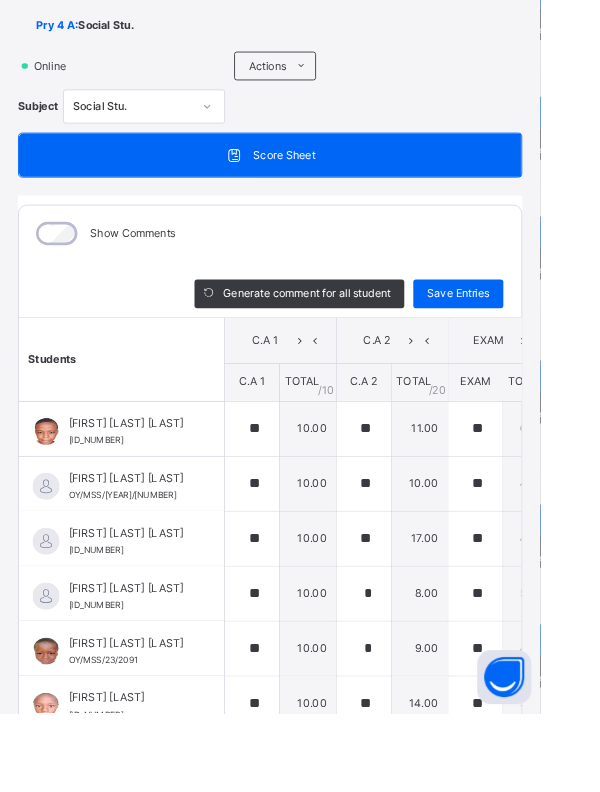 click on "**" at bounding box center [404, 537] 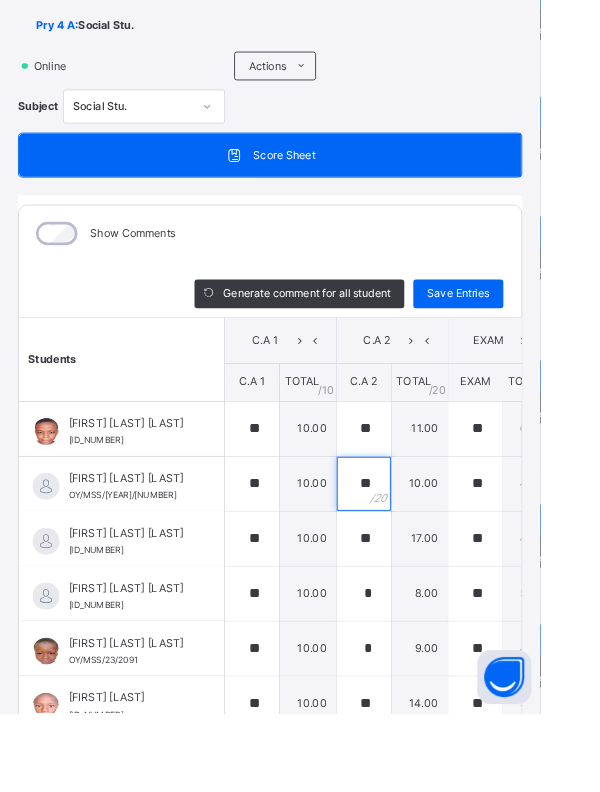 click on "**" at bounding box center [404, 537] 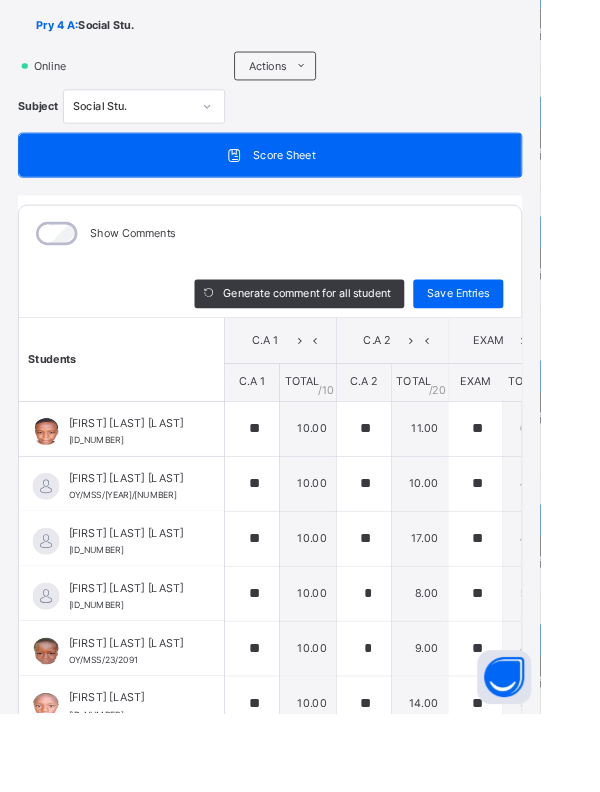 click on "**" at bounding box center [404, 537] 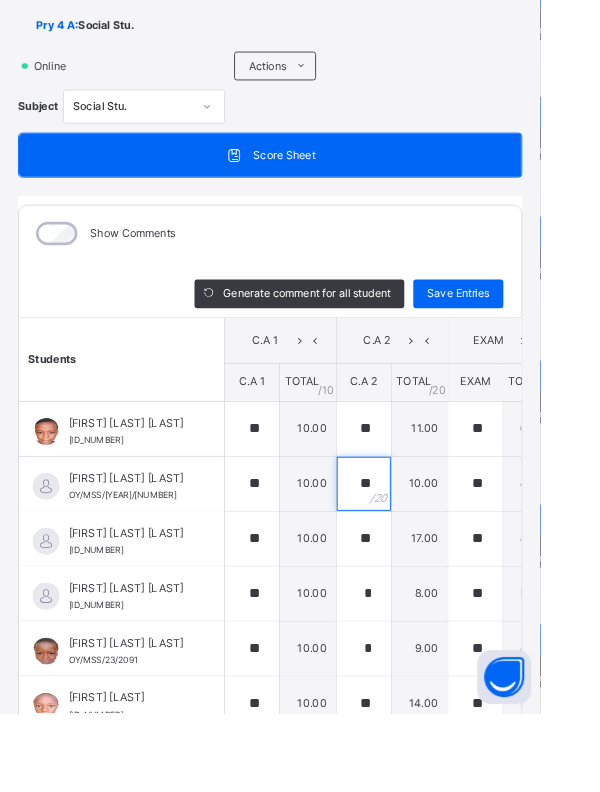 click on "**" at bounding box center [404, 537] 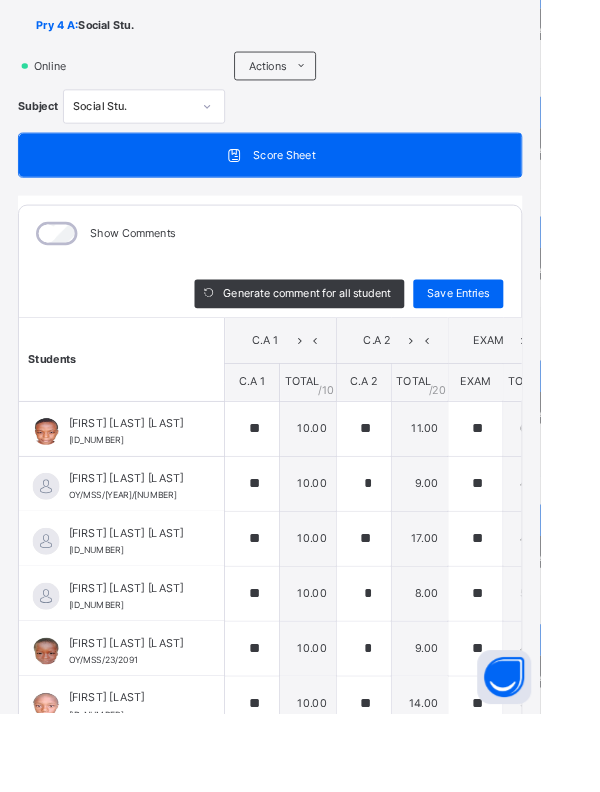 click on "Save Entries" at bounding box center (509, 326) 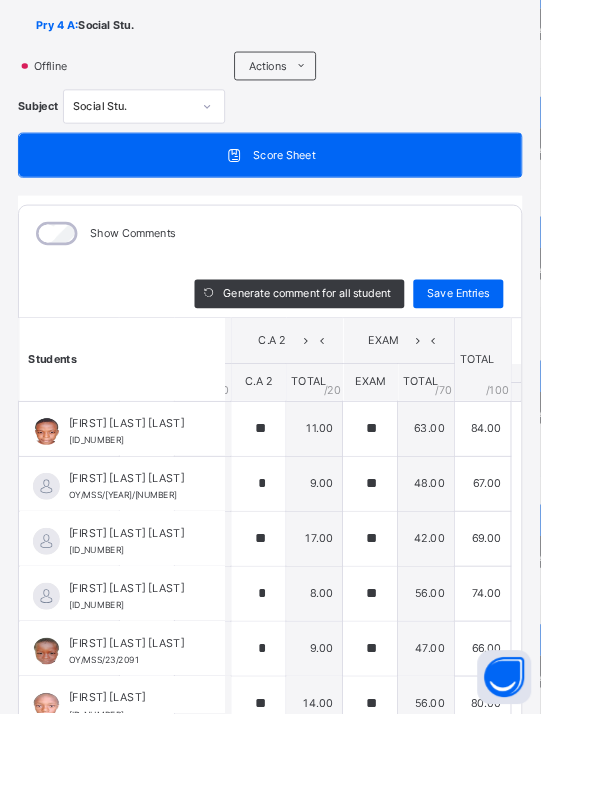 scroll, scrollTop: 0, scrollLeft: 221, axis: horizontal 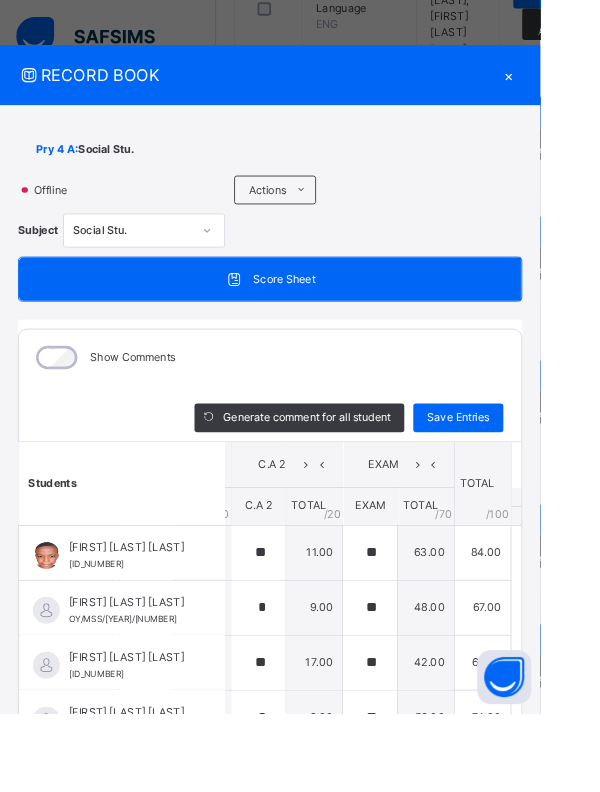 click on "×" at bounding box center (565, 83) 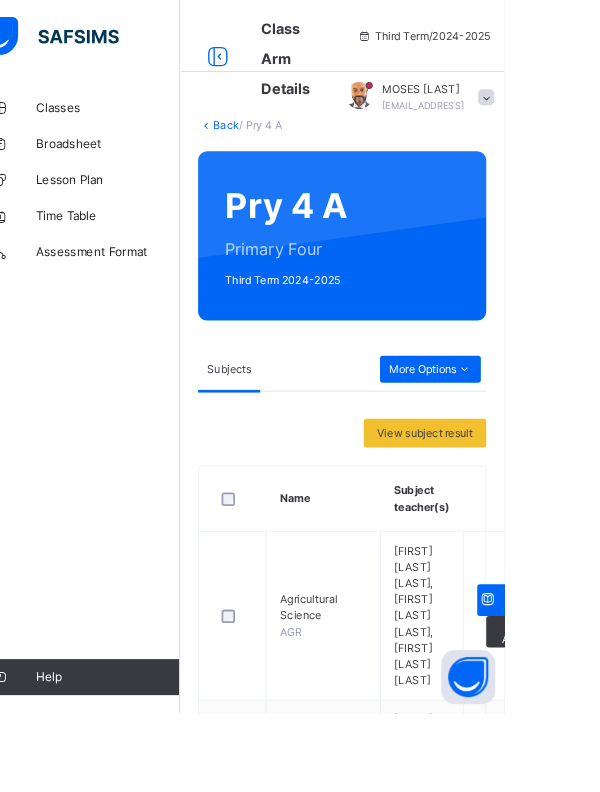 scroll, scrollTop: 6, scrollLeft: 0, axis: vertical 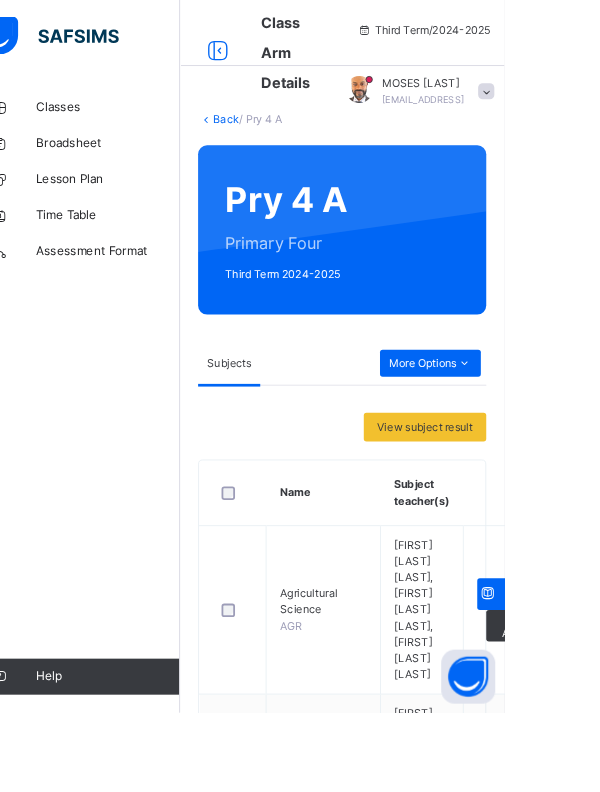 click on "[EMAIL_ADDRESS]" at bounding box center (510, 111) 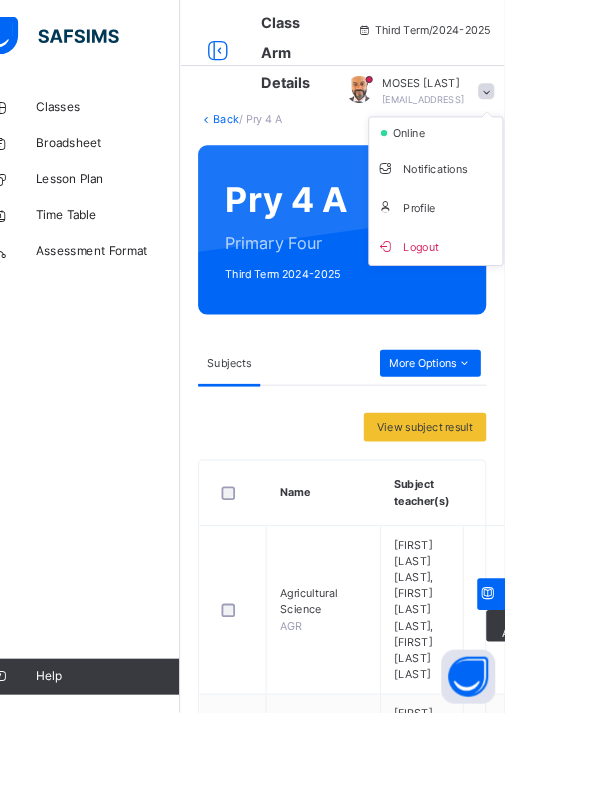 click on "Class Arm Details Third Term / [YEAR] MOSES [LAST] m.hazzan@example.com online Notifications Profile Logout Classes Broadsheet Lesson Plan Time Table Assessment Format Help Onboarding Great job! You have finished setting up all essential configurations. Our wizard which has lots of in-built templates will continue to guide you through with the academic configurations. Academic Configuration Steps Continue Idle Mode Due to inactivity you would be logged out to the system in the next 15mins , click the "Resume" button to keep working or the "Log me out" button to log out of the system. Log me out Resume Back / Pry 4 A Pry 4 A Primary Four Third Term [YEAR] Class Members Subjects Results Skills Attendance Timetable Form Teacher Subjects More Options 30 Students in class Download Pdf Report Excel Report View subject profile UBEC/SUBEB Model Smart School, [CITY], [STATE] Date: [DATE], [TIME] Class Members Class: Pry 4 A Total no. of Students: 30 Term: S/NO 1" at bounding box center [300, 1220] 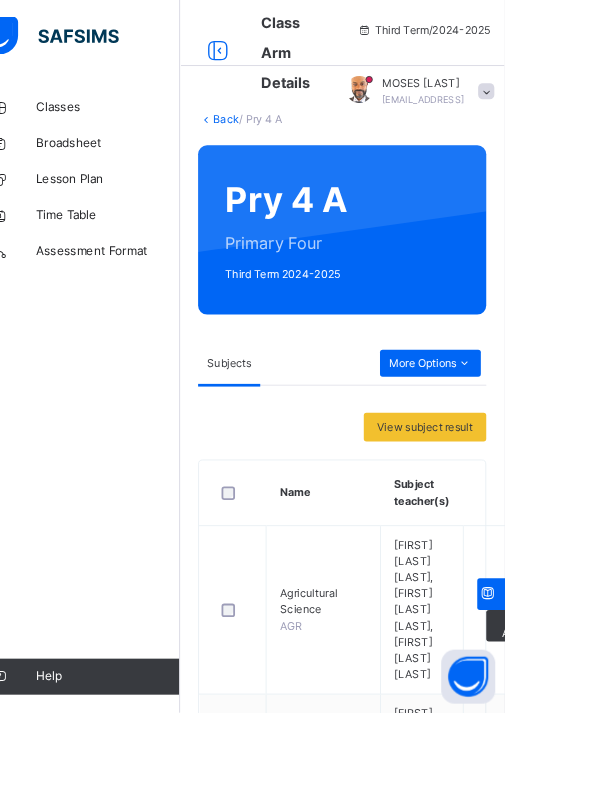 click on "Assess Students" at bounding box center (624, 2180) 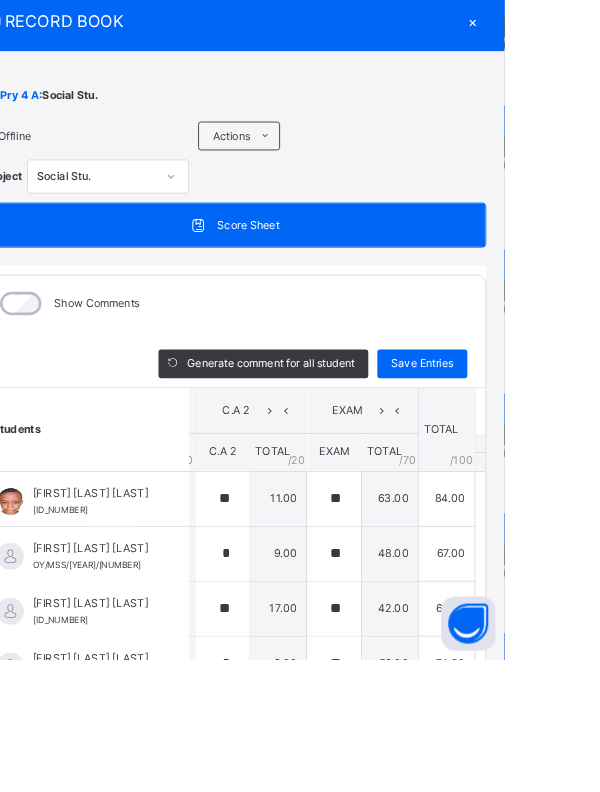 scroll, scrollTop: 1407, scrollLeft: 0, axis: vertical 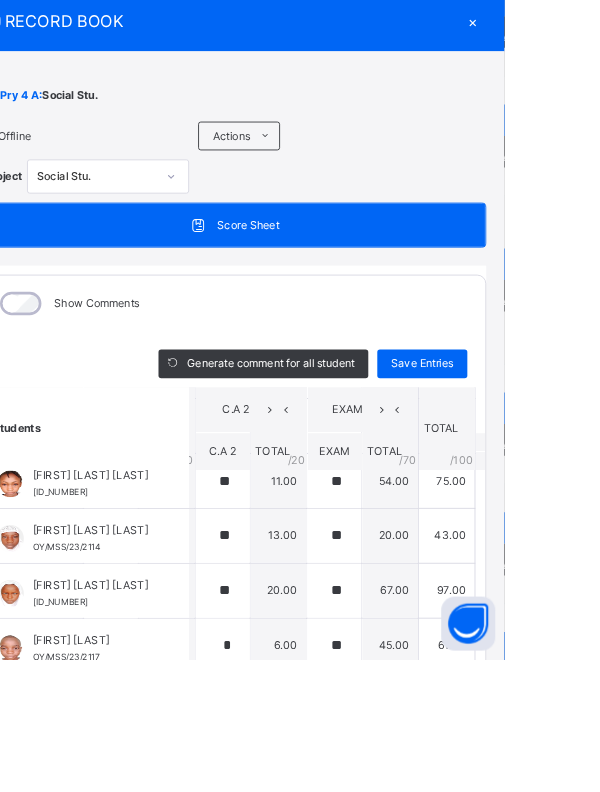 click on "×" at bounding box center (565, 82) 